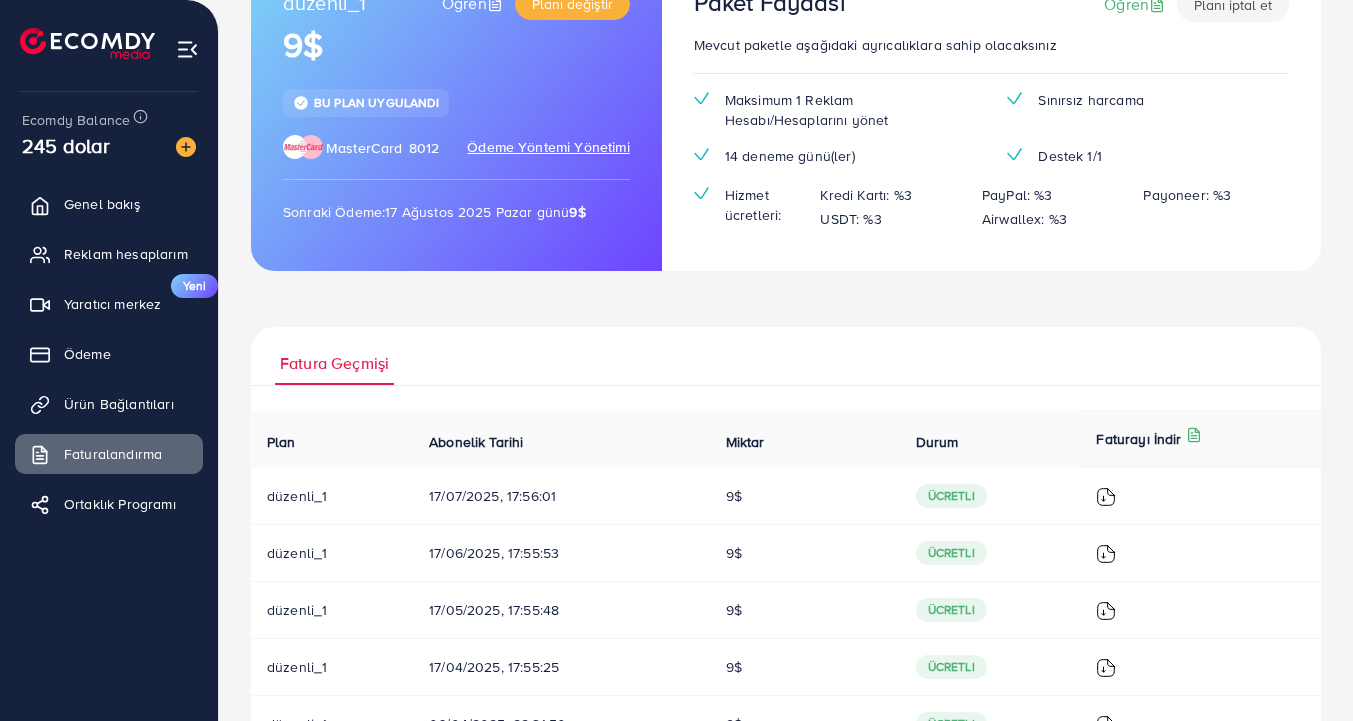 scroll, scrollTop: 169, scrollLeft: 0, axis: vertical 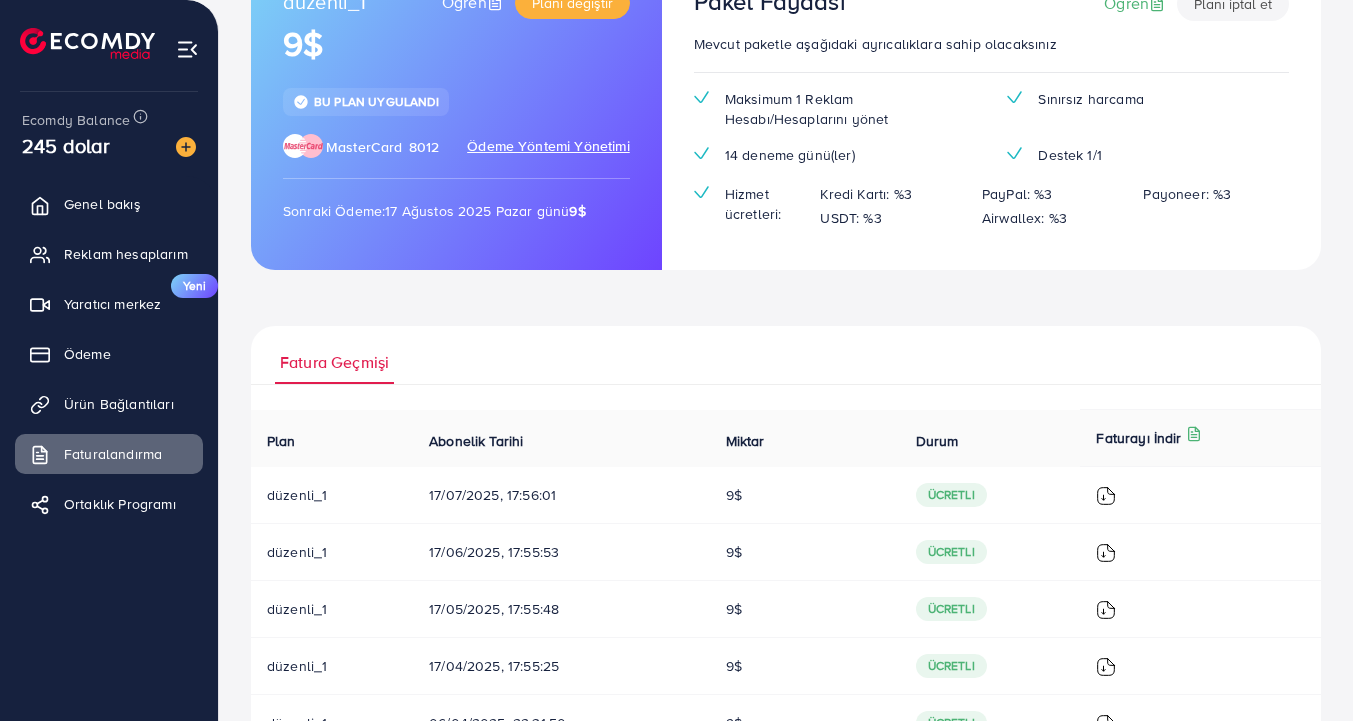 click on "düzenli_1 Öğren Planı değiştir 9$ BU PLAN UYGULANDI MasterCard [CARD_NUMBER] Ödeme Yöntemi Yönetimi Sonraki Ödeme:  17 Ağustos 2025 Pazar günü  9$ Paket Faydası Öğren Planı iptal et Mevcut paketle aşağıdaki ayrıcalıklara sahip olacaksınız Maksimum 1 Reklam Hesabı/Hesaplarını yönet Sınırsız harcama 14 deneme günü(ler) Destek 1/1 Hizmet ücretleri: Kredi Kartı: %3 PayPal: %3 Payoneer: %3 USDT: %3 Airwallex: %3 Fatura Geçmişi               Plan Abonelik Tarihi Miktar Durum Faturayı İndir           düzenli_1 17/07/2025, 17:56:01 9$ ÜCRETLI     düzenli_1 17/06/2025, 17:55:53 9$ ÜCRETLI     düzenli_1 17/05/2025, 17:55:48 9$ ÜCRETLI     düzenli_1 17/04/2025, 17:55:25 9$ ÜCRETLI     düzenli_1 06/04/2025, 22:31:50 9$ ÜCRETLI     düzenli_1 06/03/2025, 22:32:11 9$ ÜCRETLI     düzenli_1 06/02/2025, 22:31:32 9$ ÜCRETLI     düzenli_1 06/01/2025, 22:32:05 9$ ÜCRETLI     düzenli_1 06/12/2024, 22:31:49 9$ ÜCRETLI     düzenli_1 06/11/2024, 22:31:23 9$ ÜCRETLI         1 2 [PHONE]" at bounding box center [786, 530] 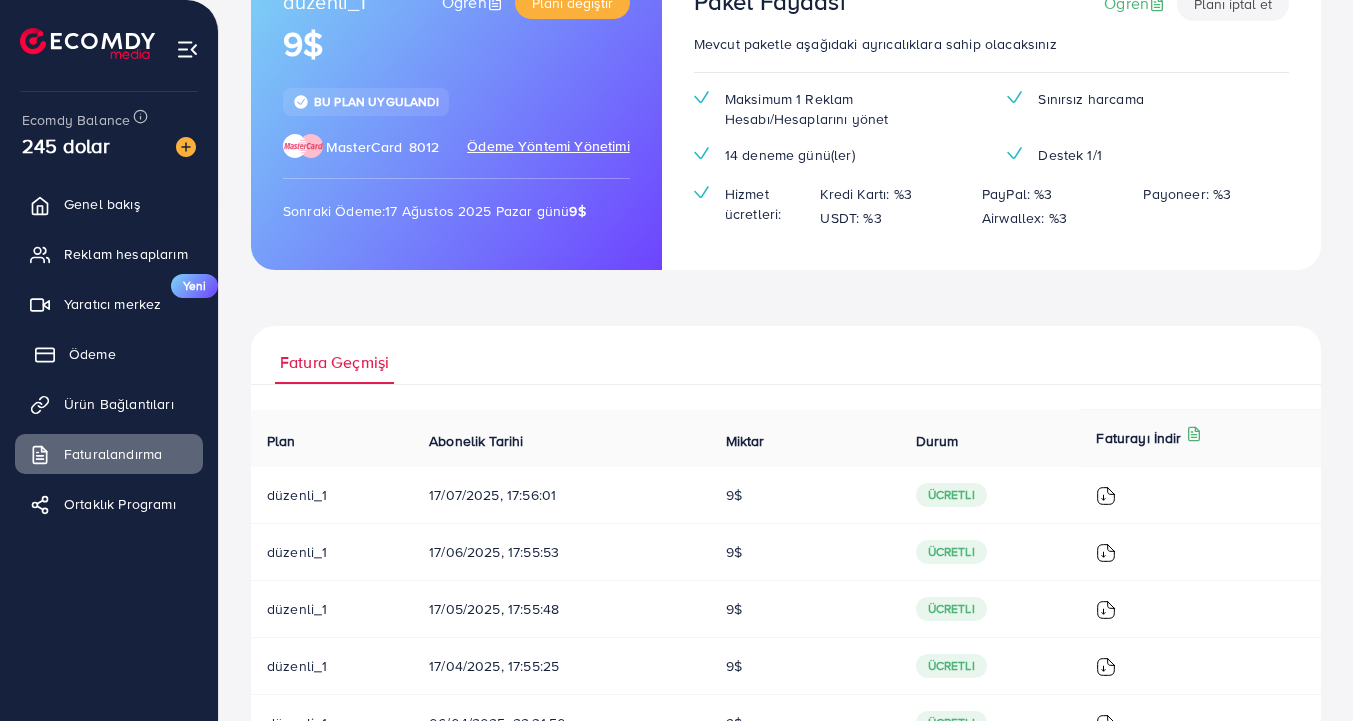 click on "Ödeme" at bounding box center [92, 354] 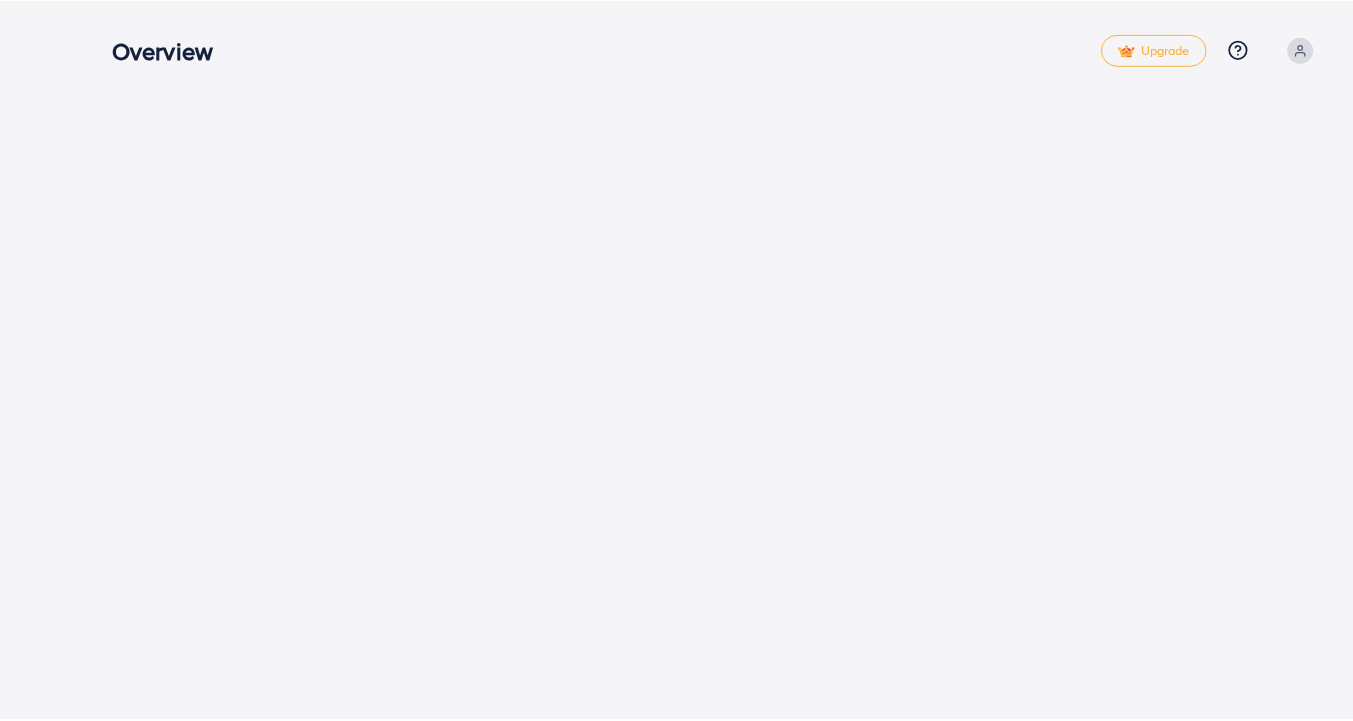 scroll, scrollTop: 0, scrollLeft: 0, axis: both 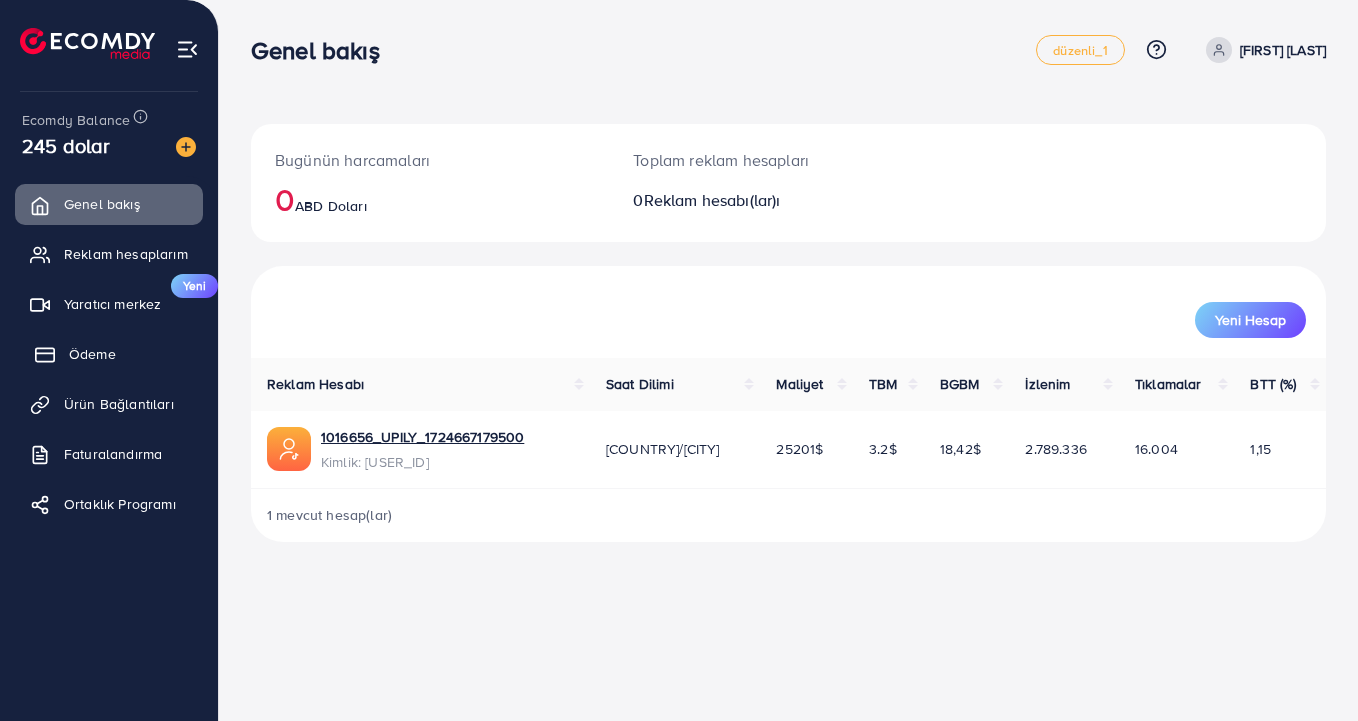 click on "Ödeme" at bounding box center (92, 354) 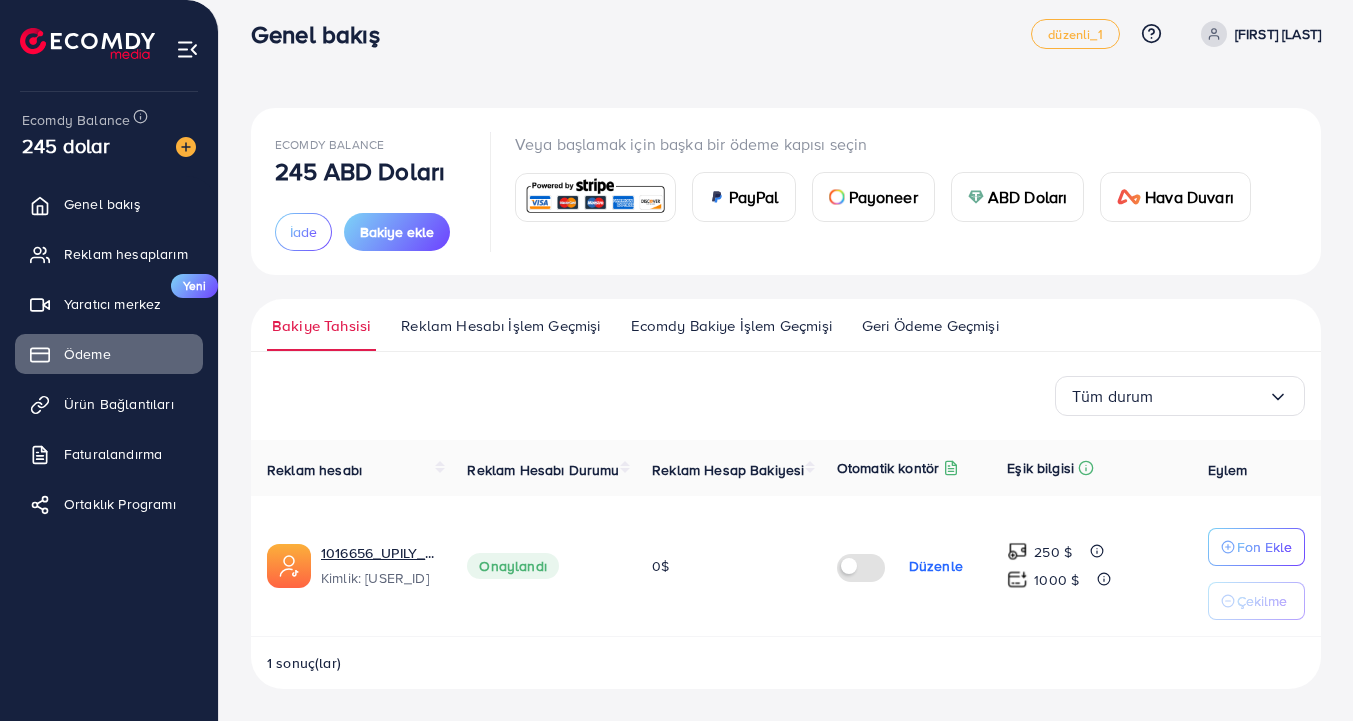 scroll, scrollTop: 31, scrollLeft: 0, axis: vertical 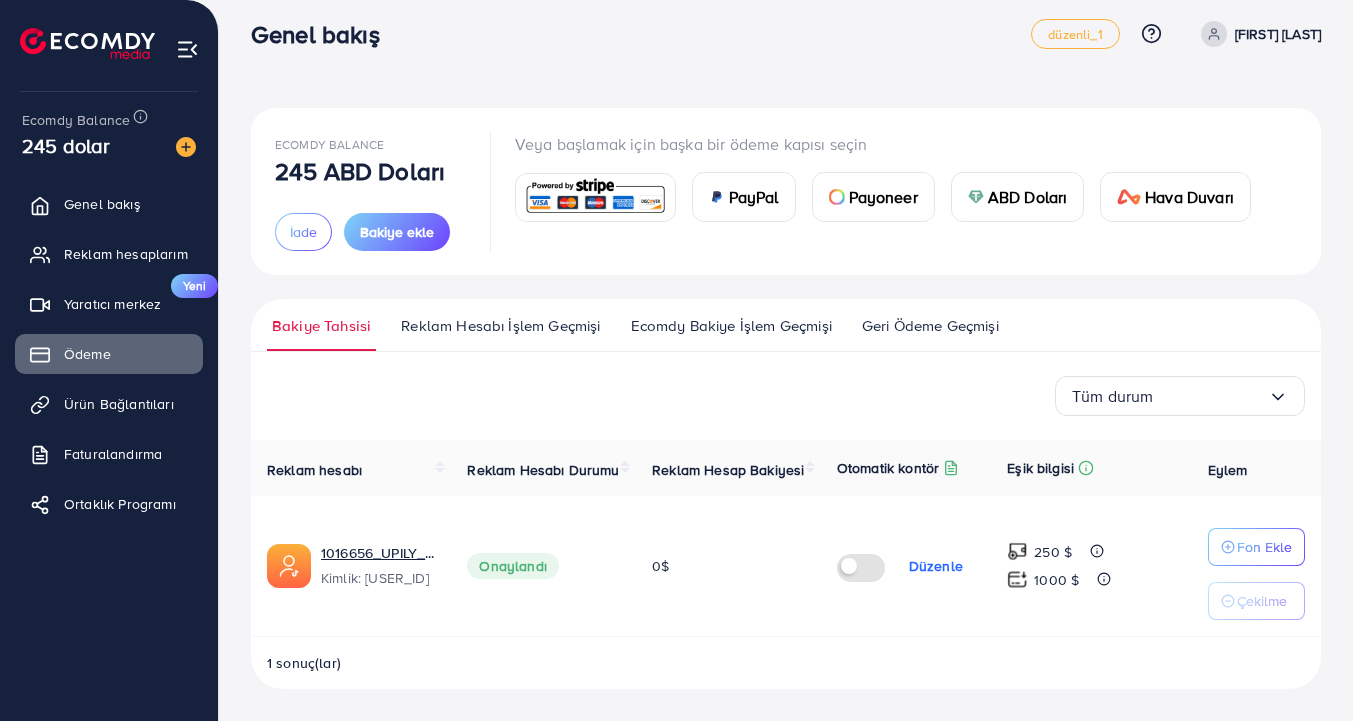 click on "Reklam Hesabı İşlem Geçmişi" at bounding box center [500, 326] 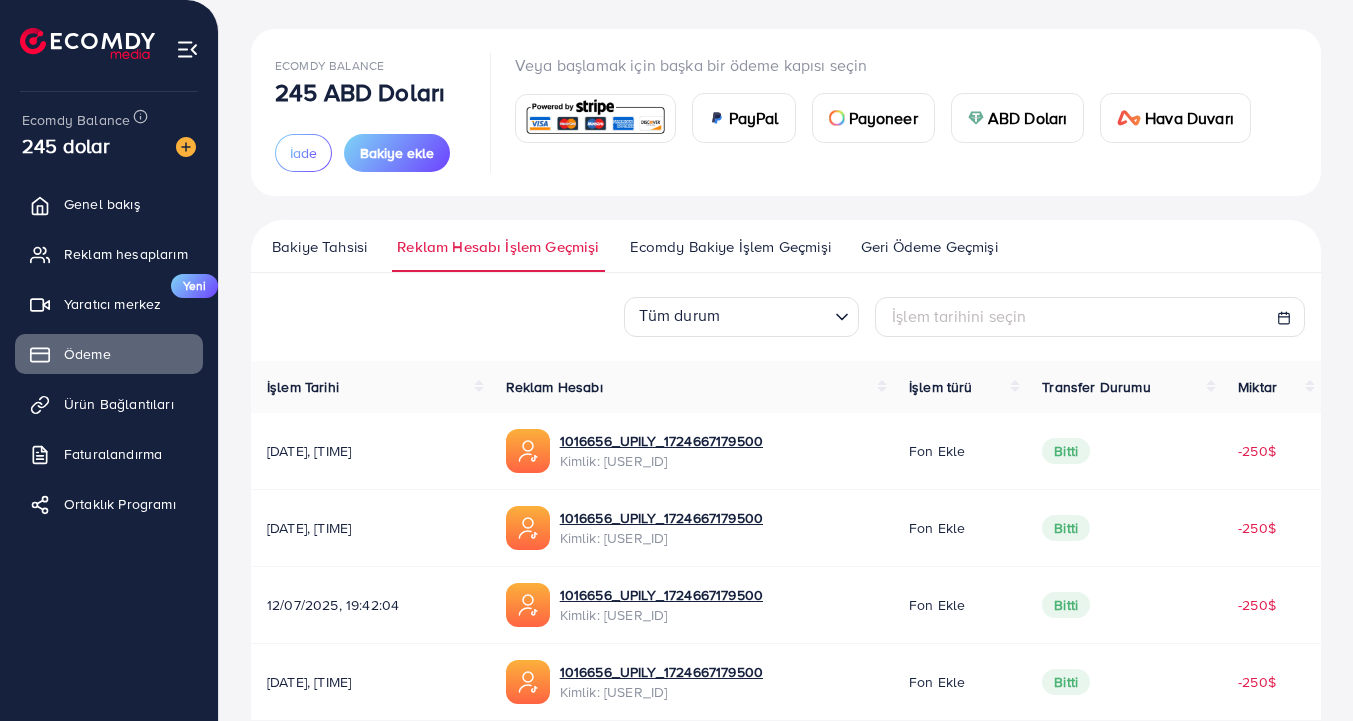 scroll, scrollTop: 97, scrollLeft: 0, axis: vertical 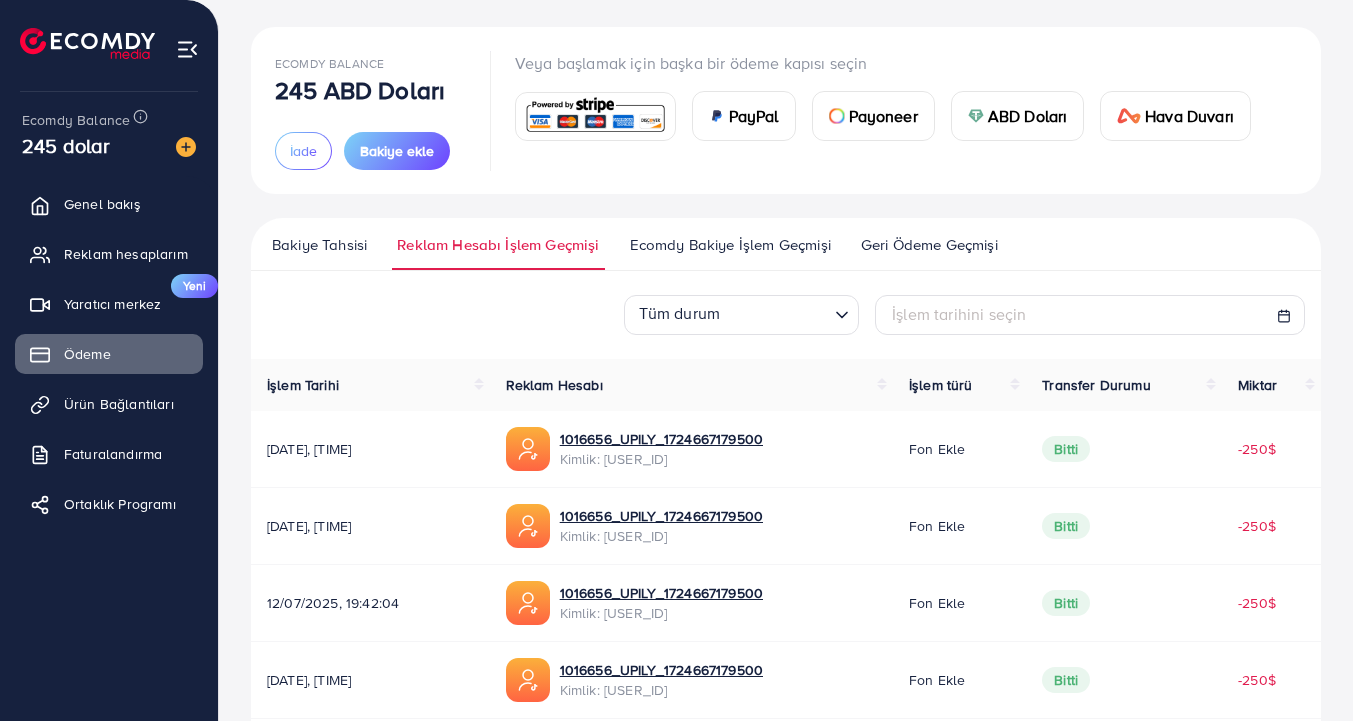 click on "Geri Ödeme Geçmişi" at bounding box center (929, 245) 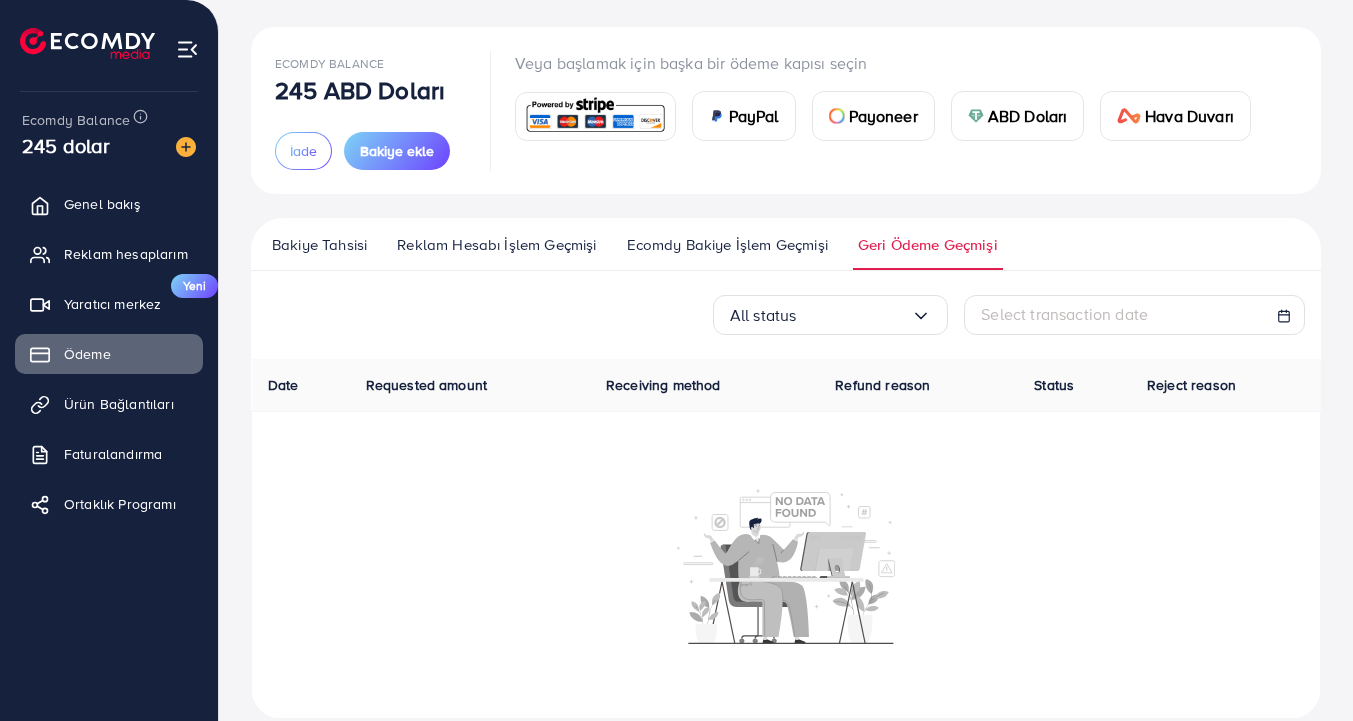 scroll, scrollTop: 0, scrollLeft: 0, axis: both 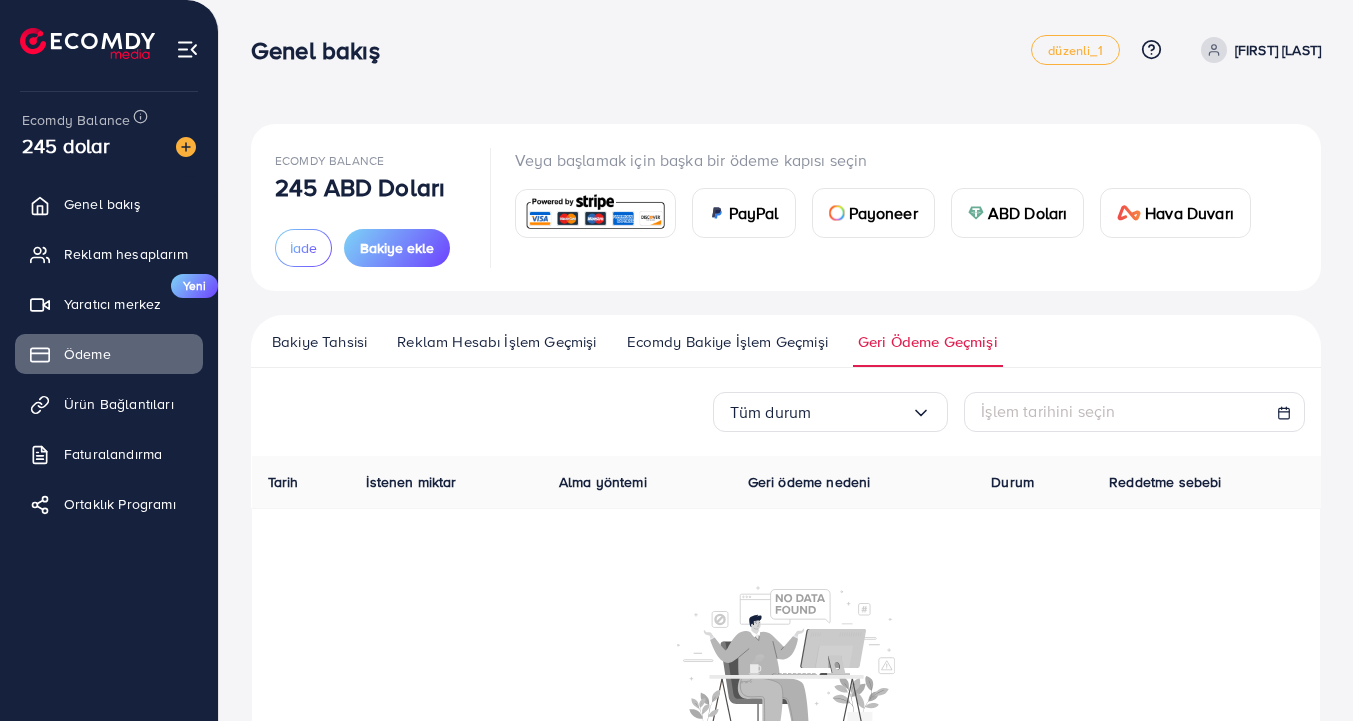 click on "Reklam Hesabı İşlem Geçmişi" at bounding box center (496, 342) 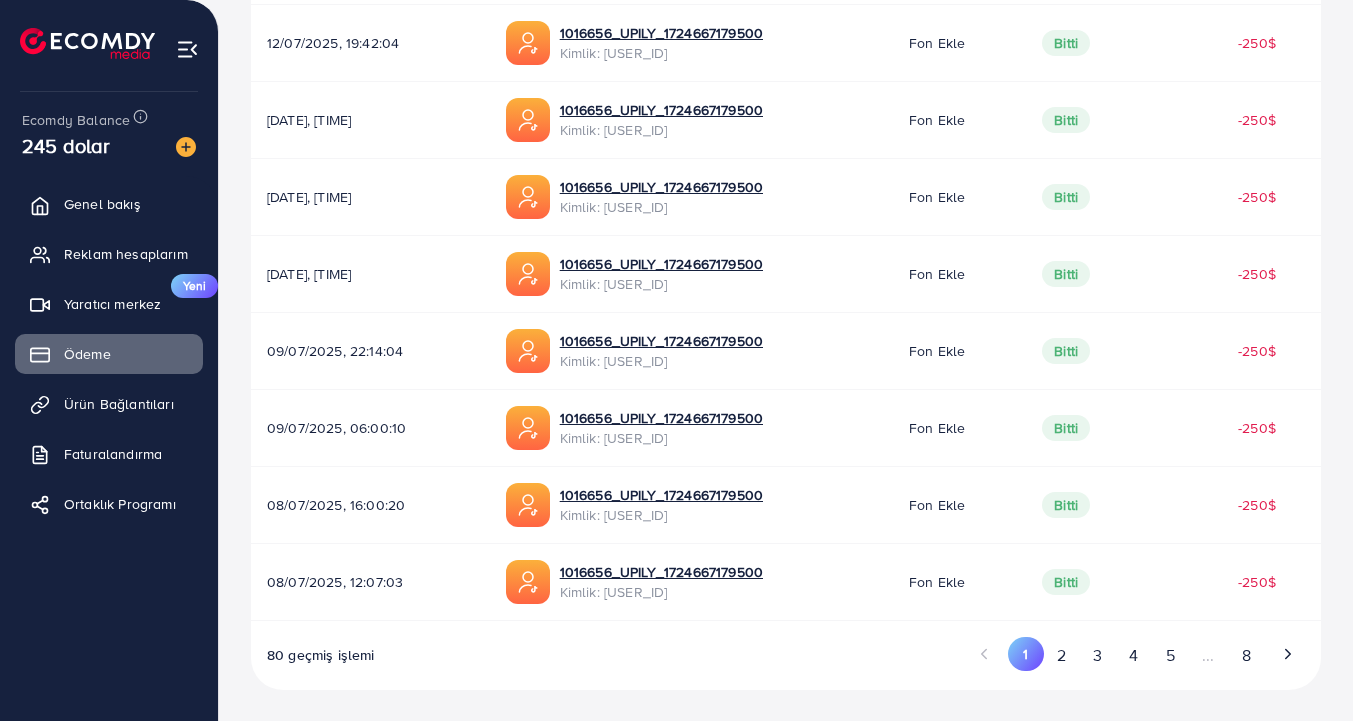 scroll, scrollTop: 656, scrollLeft: 0, axis: vertical 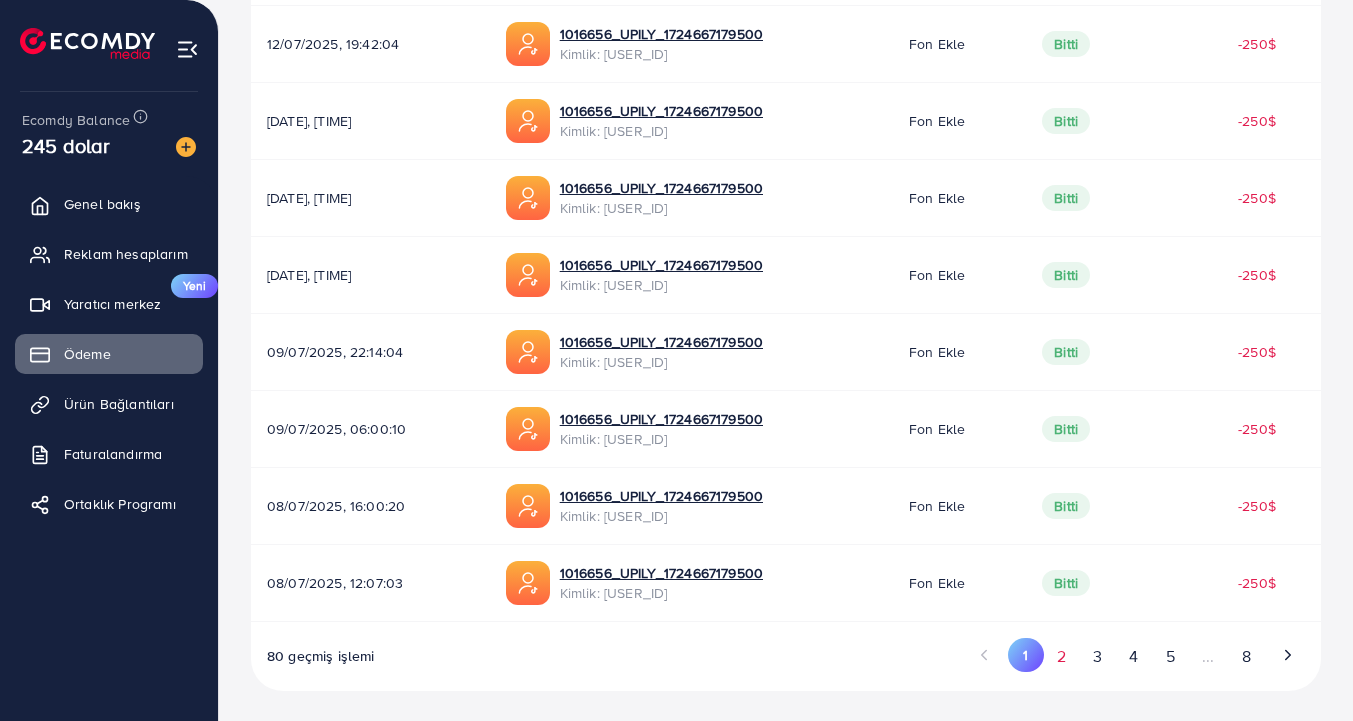 click on "2" at bounding box center (1062, 656) 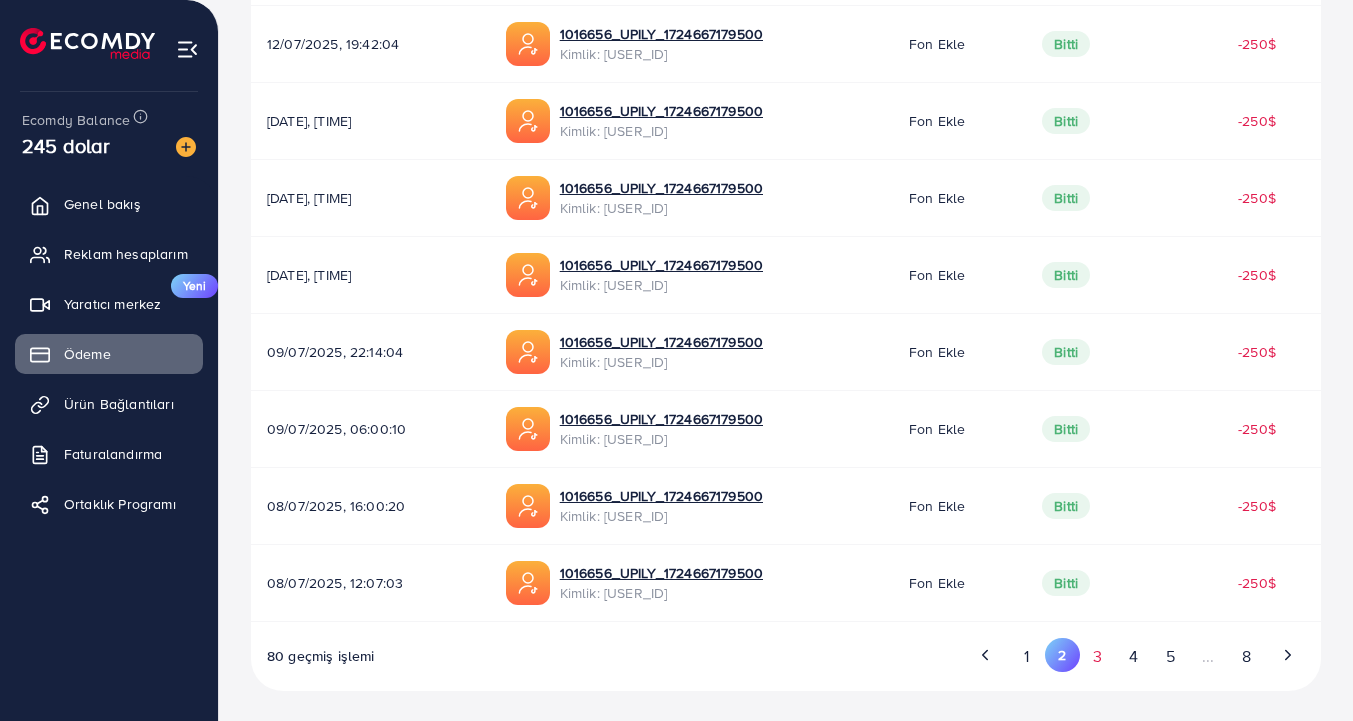 click on "3" at bounding box center [1098, 656] 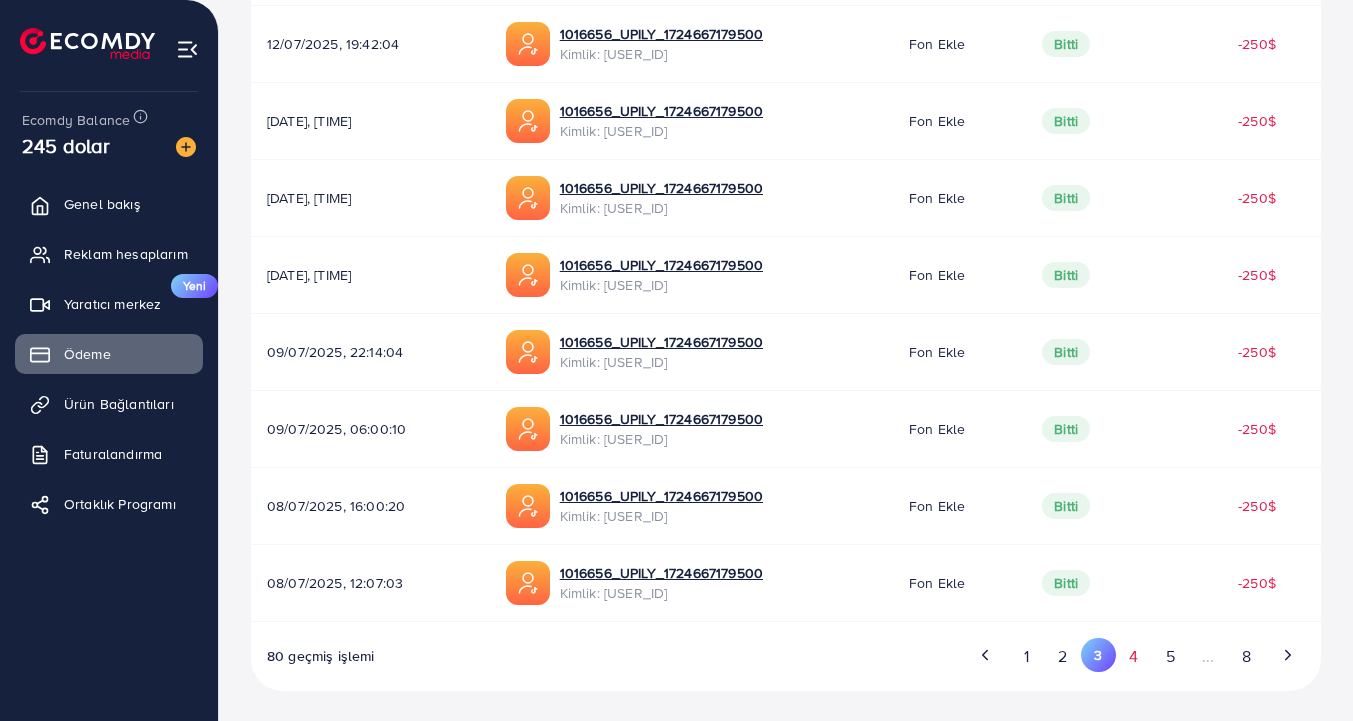 click on "4" at bounding box center (1134, 656) 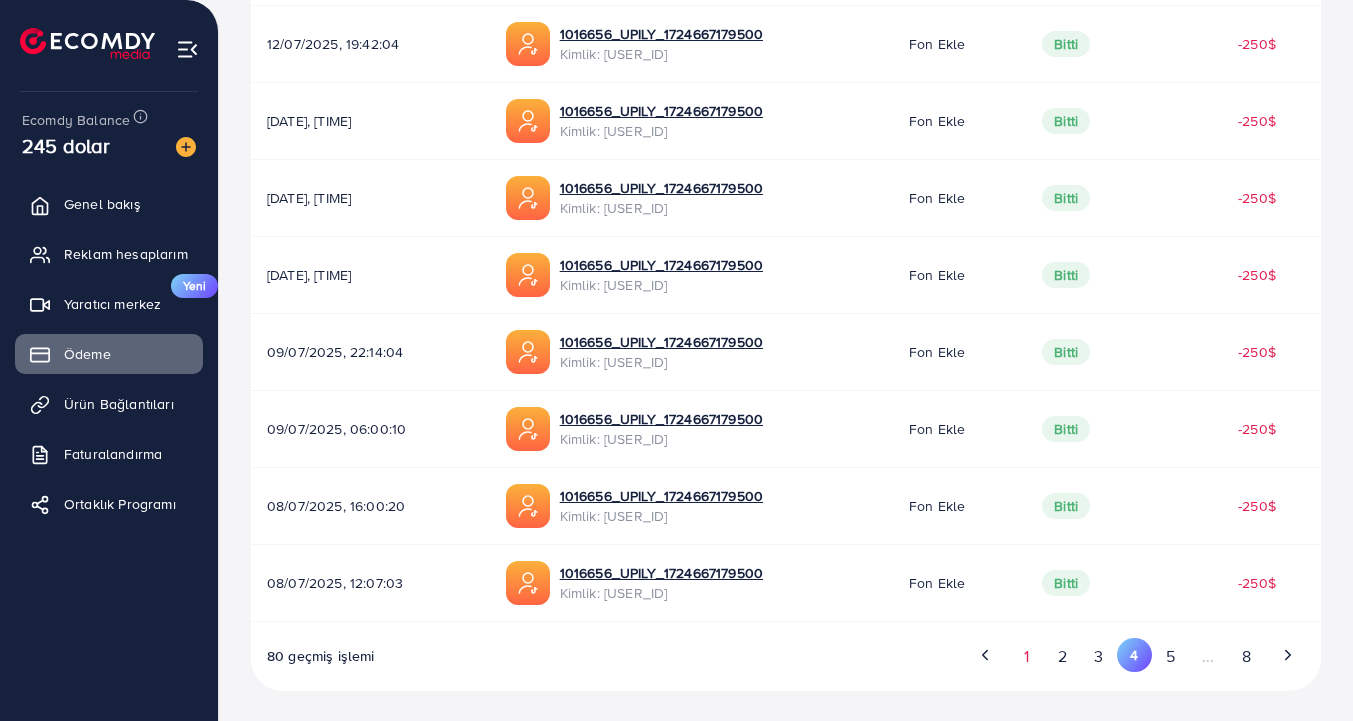 click on "1" at bounding box center [1026, 656] 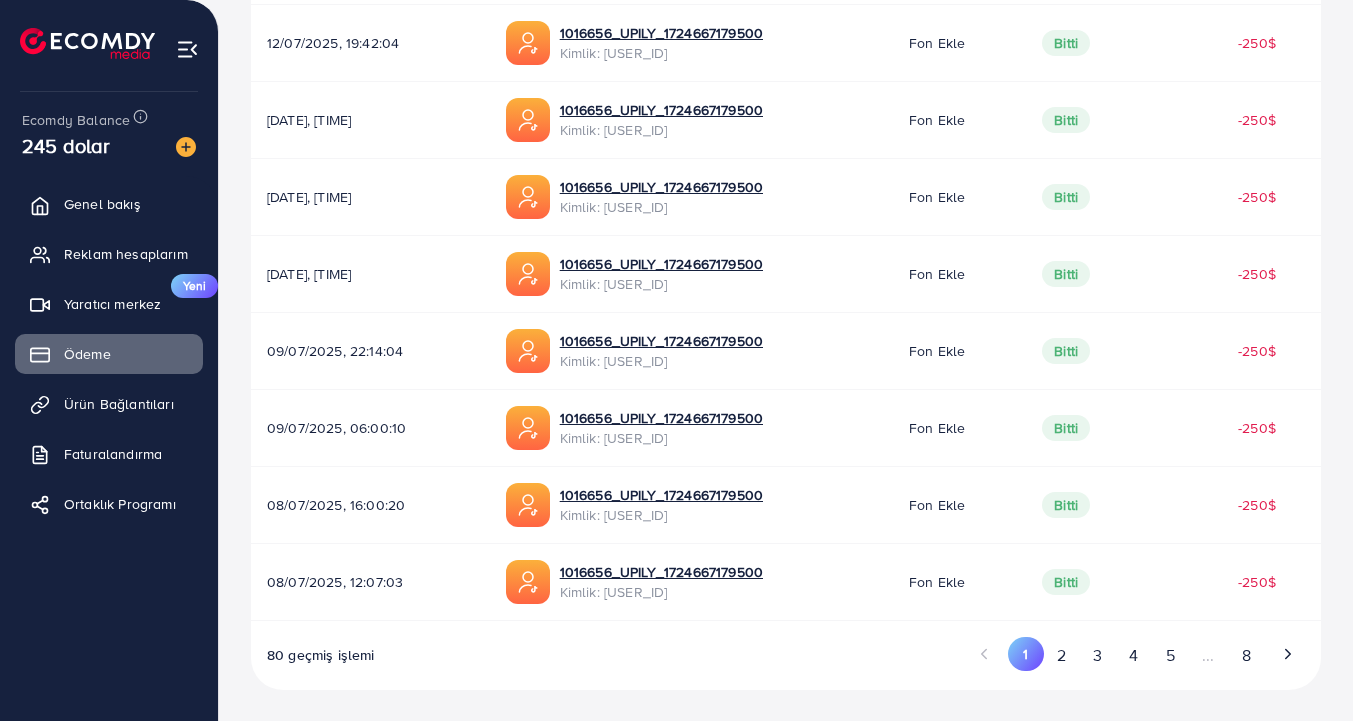 scroll, scrollTop: 656, scrollLeft: 0, axis: vertical 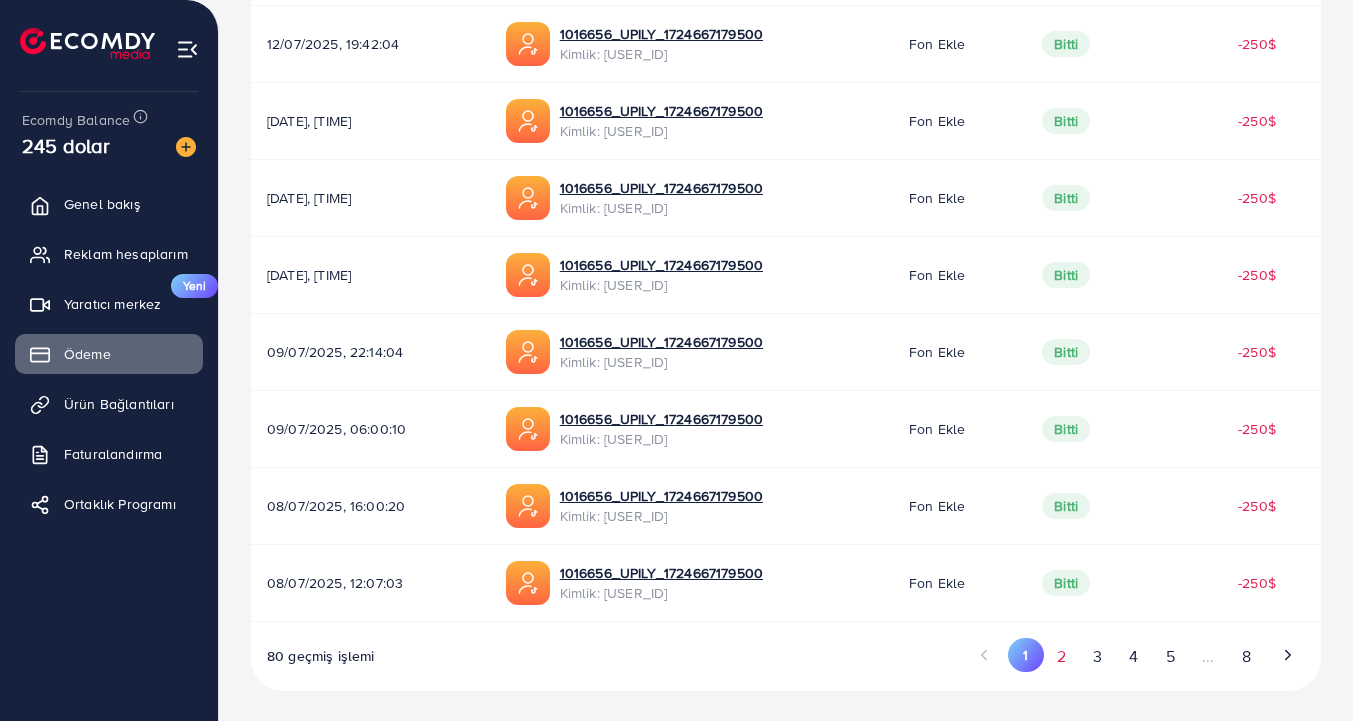 click on "2" at bounding box center (1062, 656) 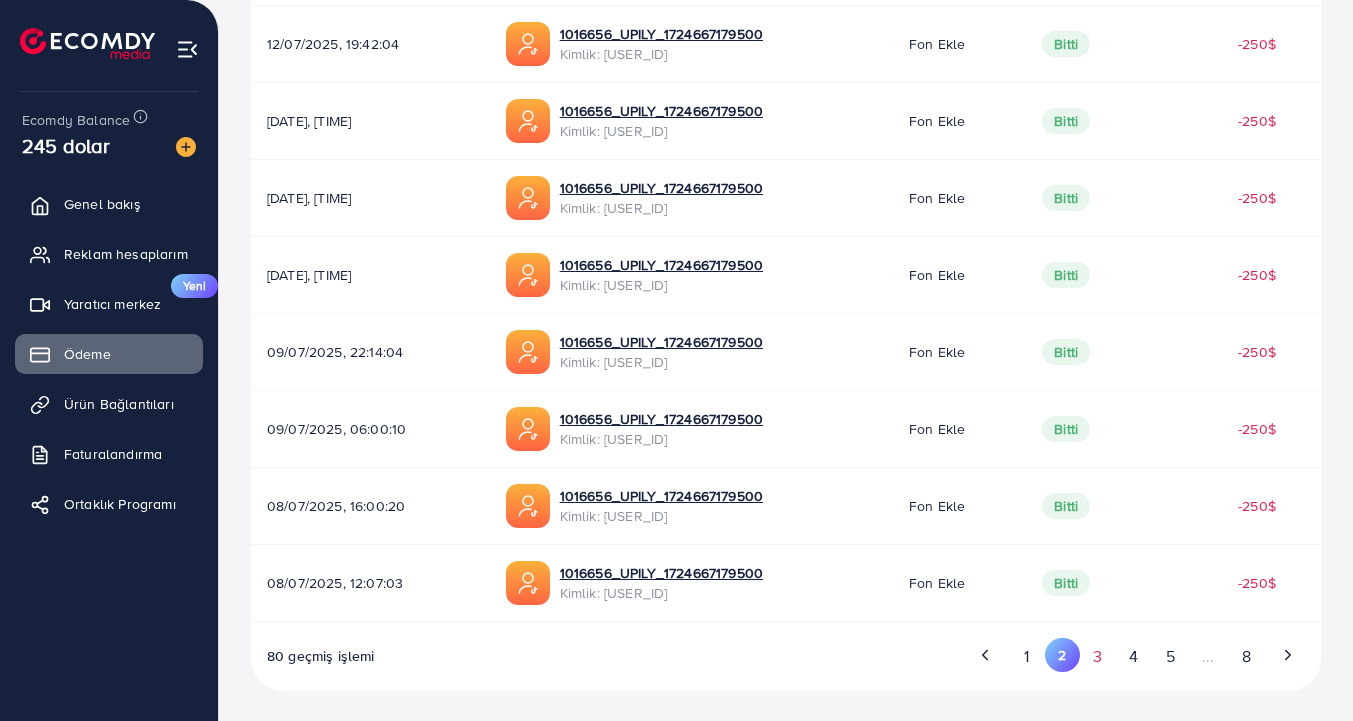 click on "3" at bounding box center (1098, 656) 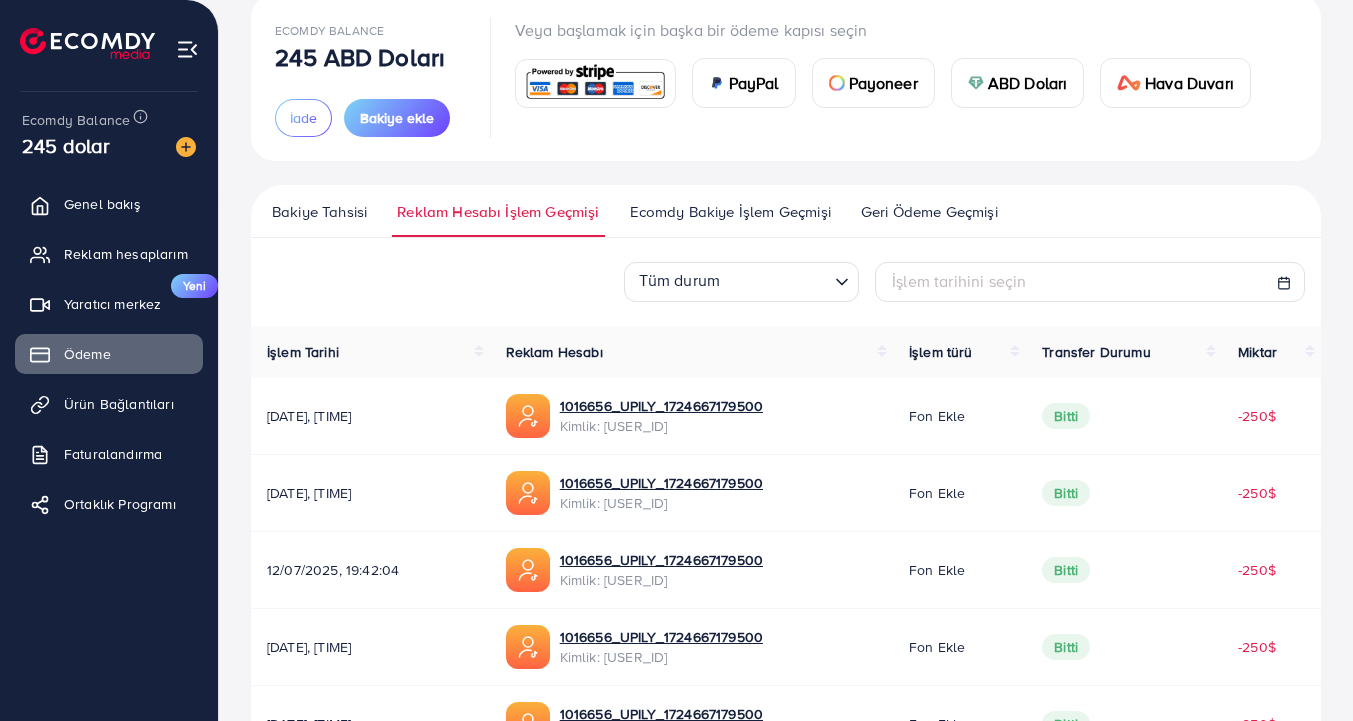 scroll, scrollTop: 122, scrollLeft: 0, axis: vertical 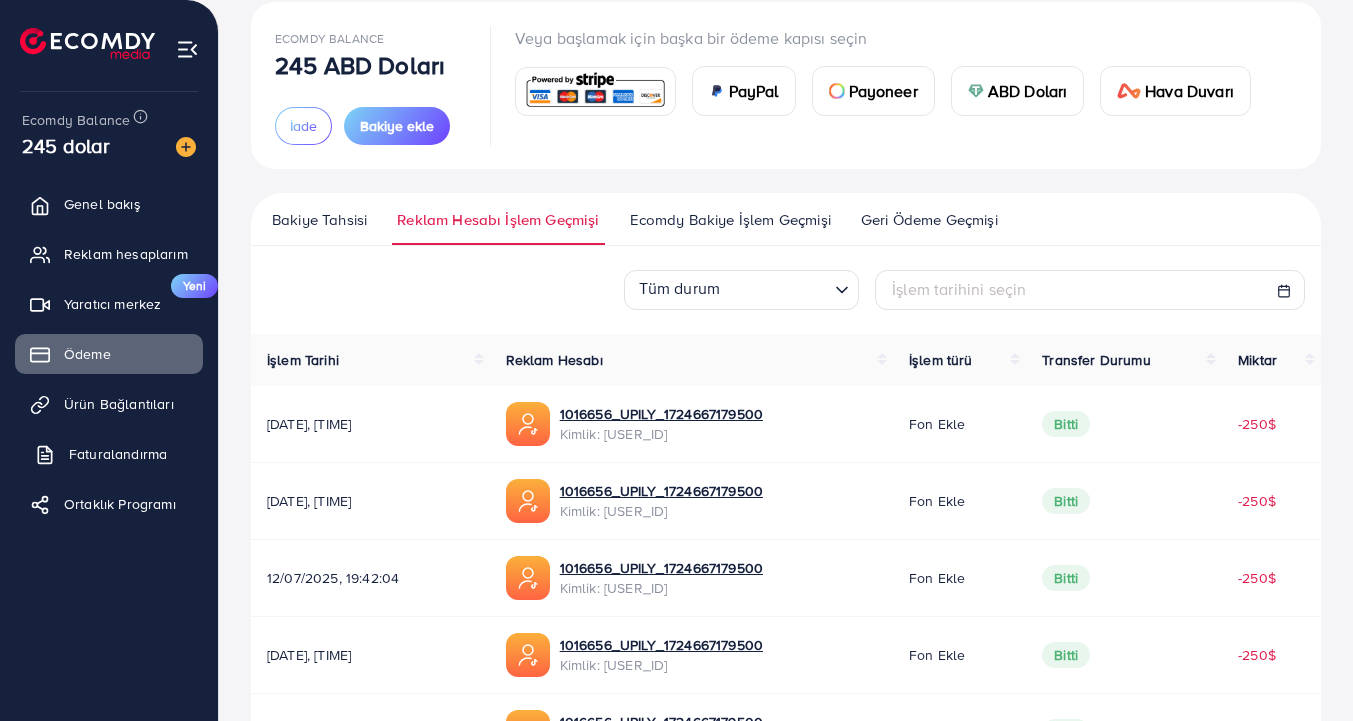 click on "Faturalandırma" at bounding box center [118, 454] 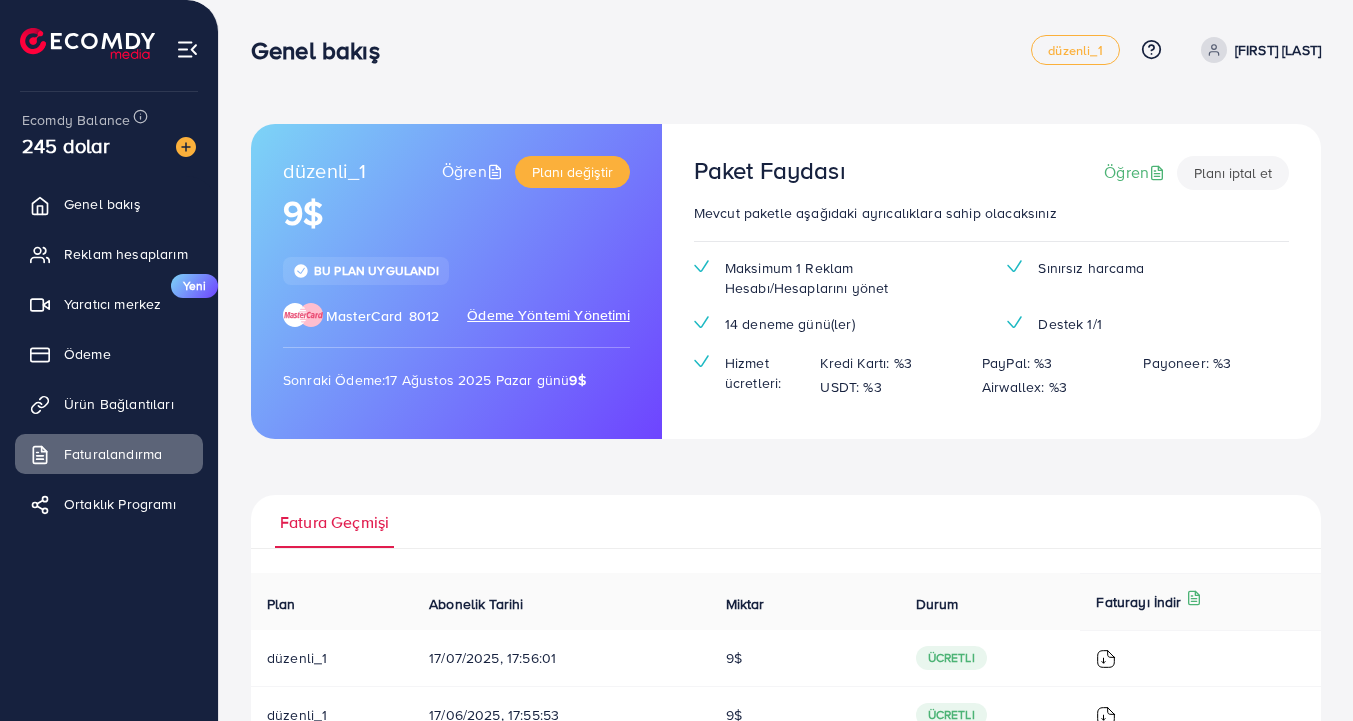 scroll, scrollTop: 0, scrollLeft: 0, axis: both 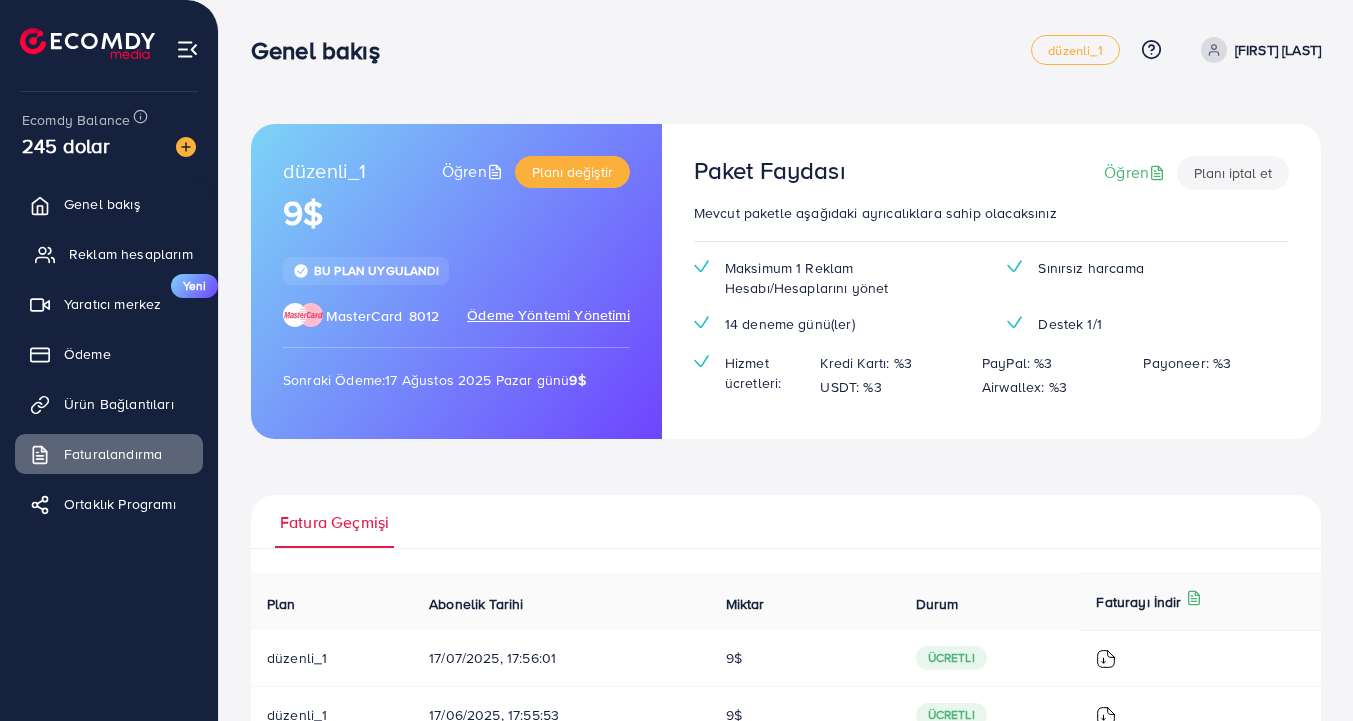 click on "Reklam hesaplarım" at bounding box center (131, 254) 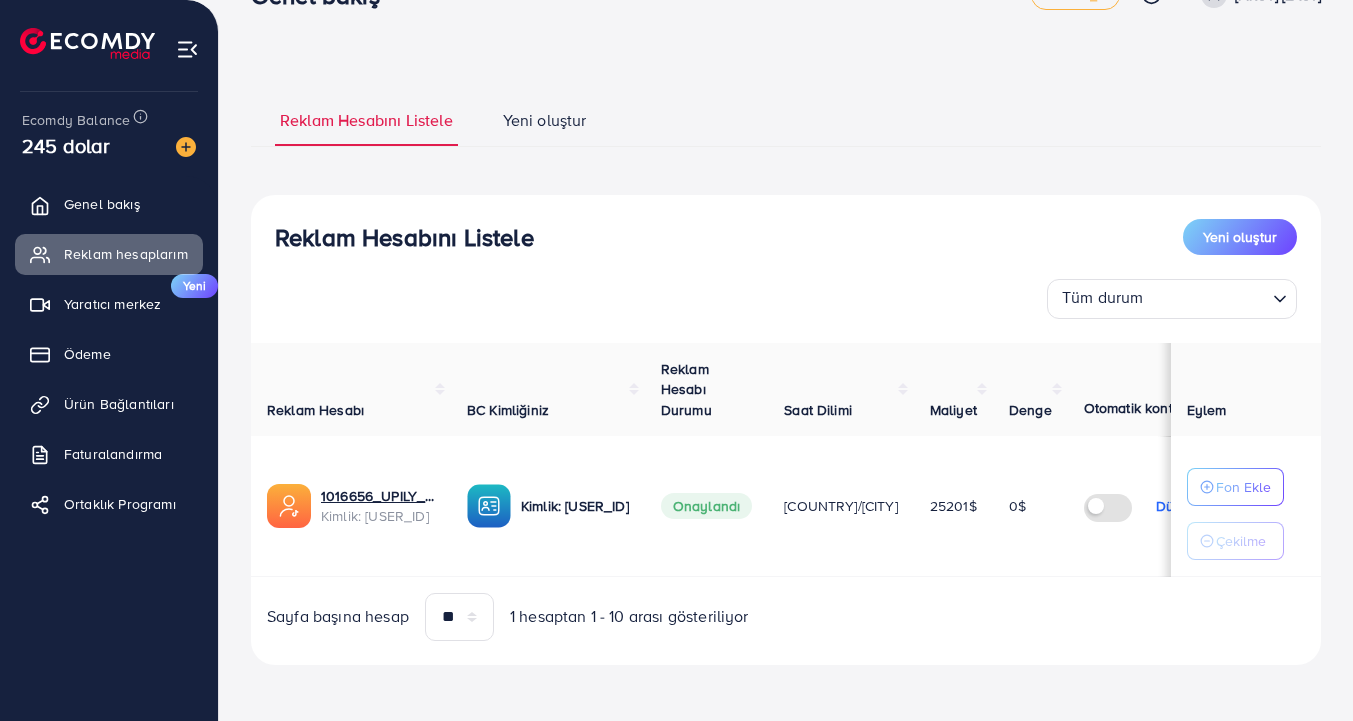 scroll, scrollTop: 59, scrollLeft: 0, axis: vertical 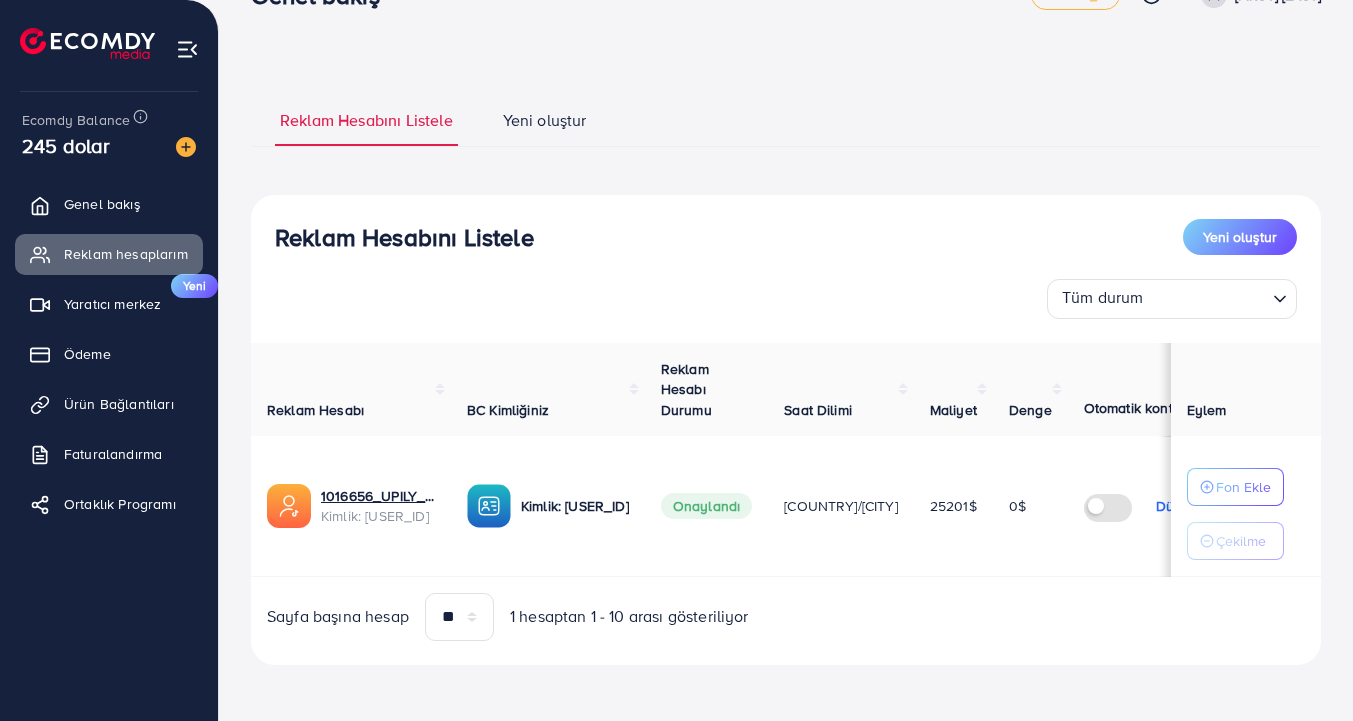 click on "Reklam Hesabını Listele Yeni oluştur   Tüm durum         Loading...     Tüm durum Onaylandı Onaylanmadı Ceza Gözden Geçirme Henüz etkili değil Kapalı" at bounding box center (786, 269) 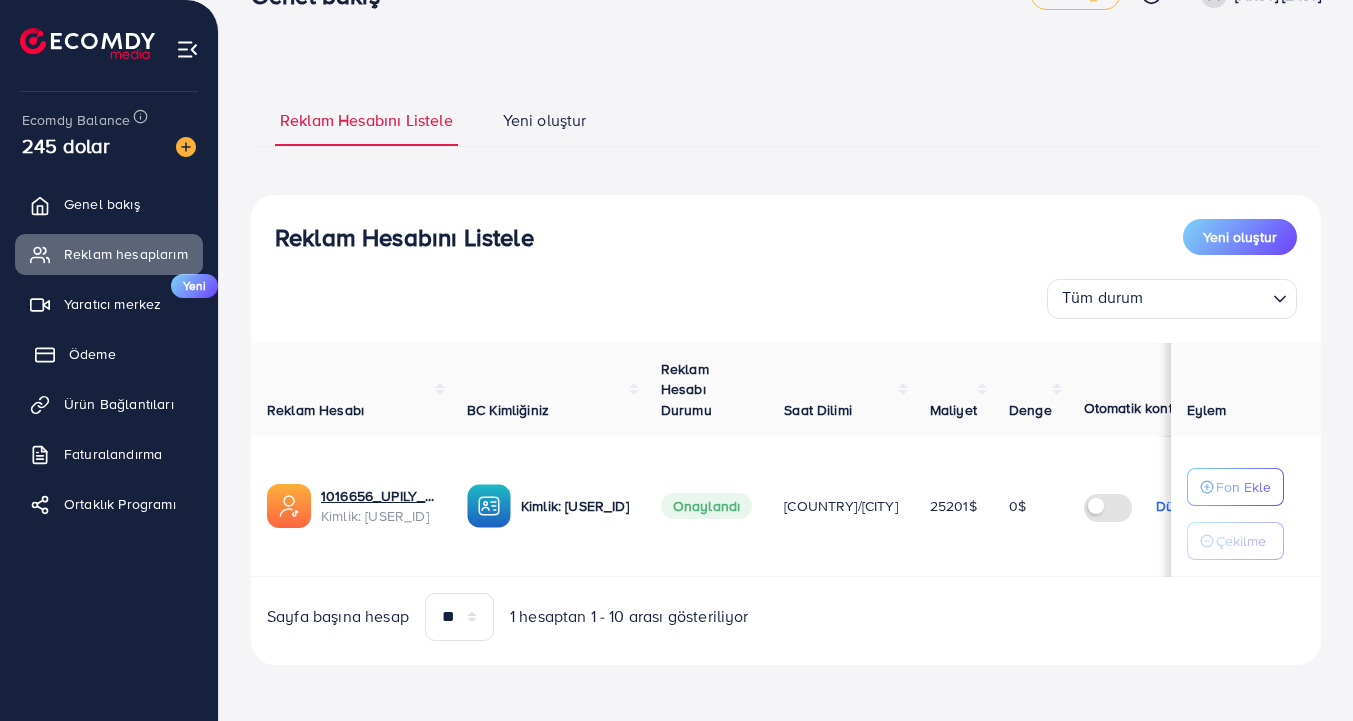 click on "Ödeme" at bounding box center (92, 354) 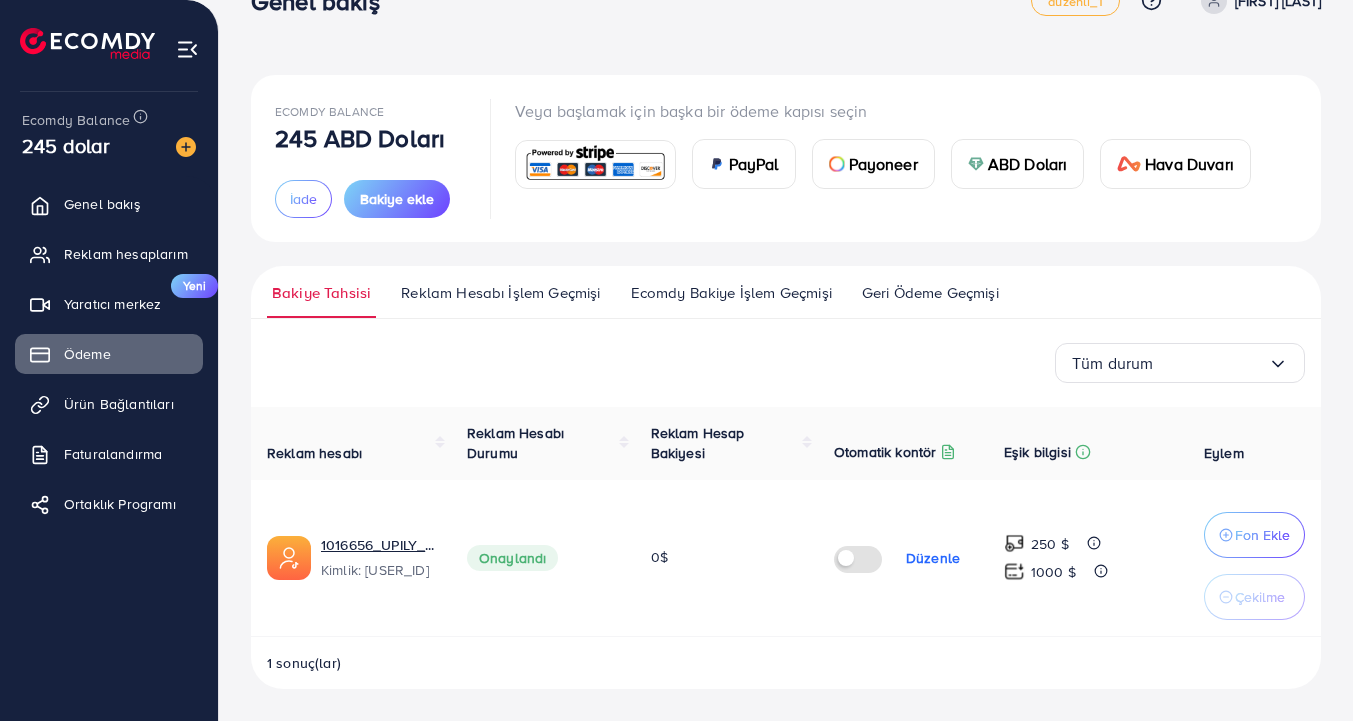 scroll, scrollTop: 47, scrollLeft: 0, axis: vertical 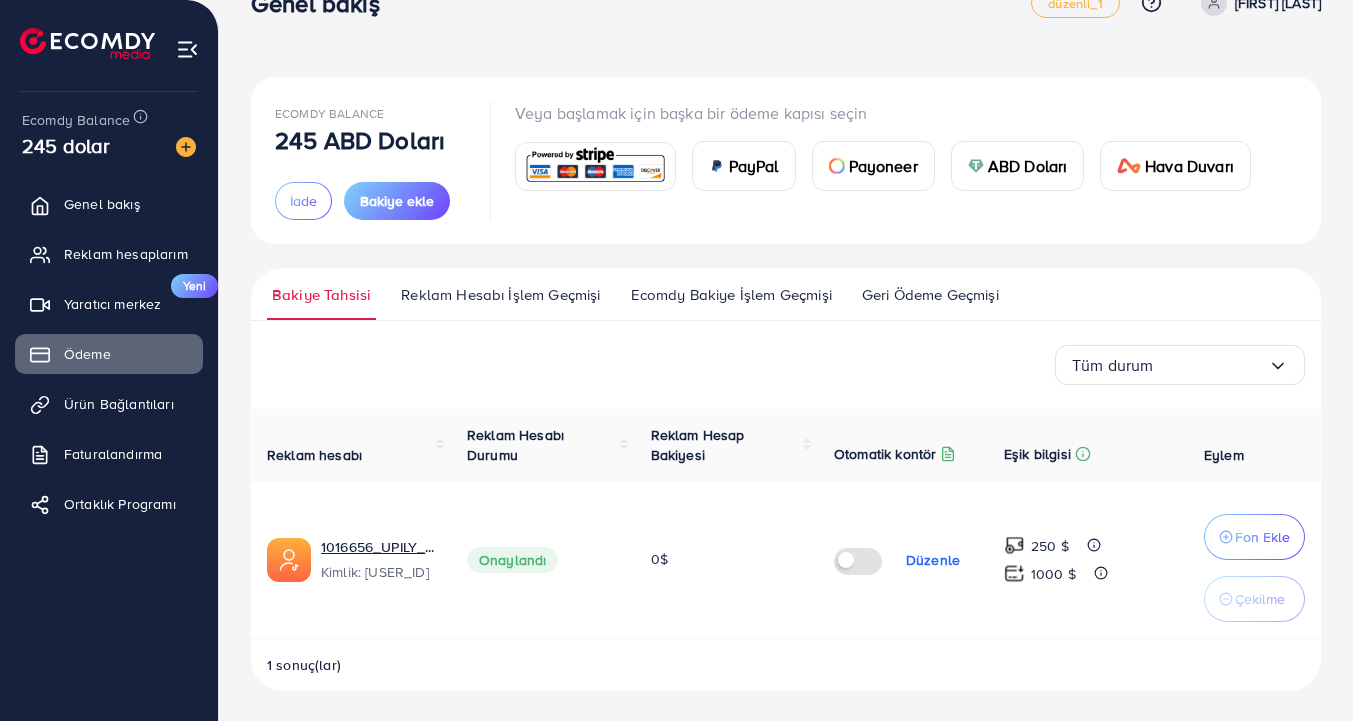 click on "Reklam Hesabı İşlem Geçmişi" at bounding box center [500, 295] 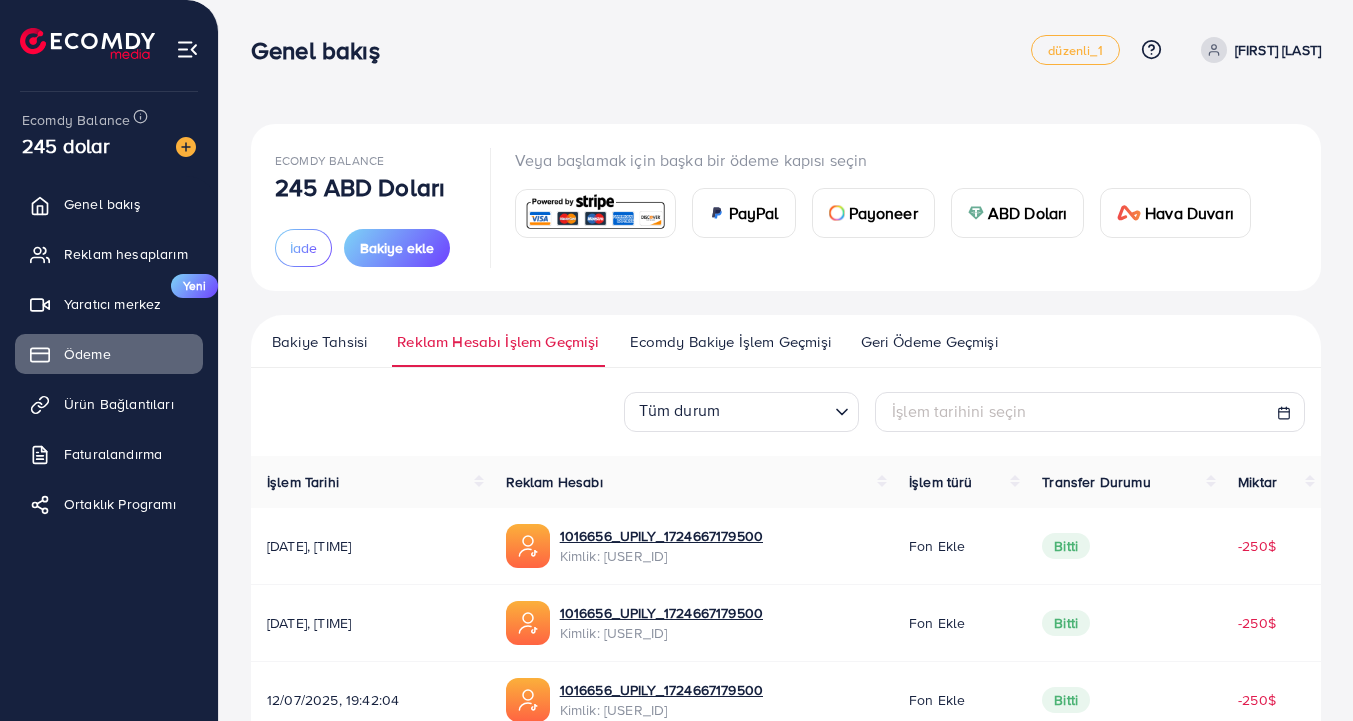 click on "İşlem tarihini seçin" at bounding box center [1090, 411] 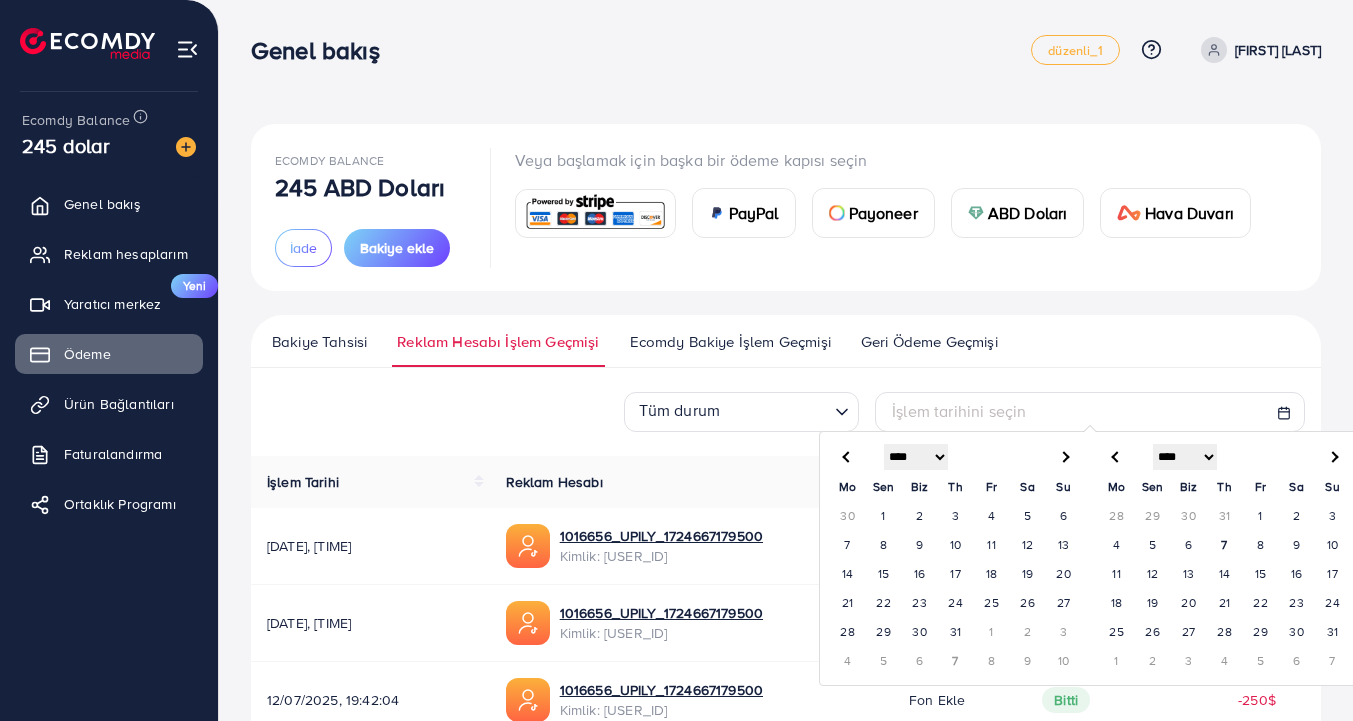 click on "1" at bounding box center (884, 515) 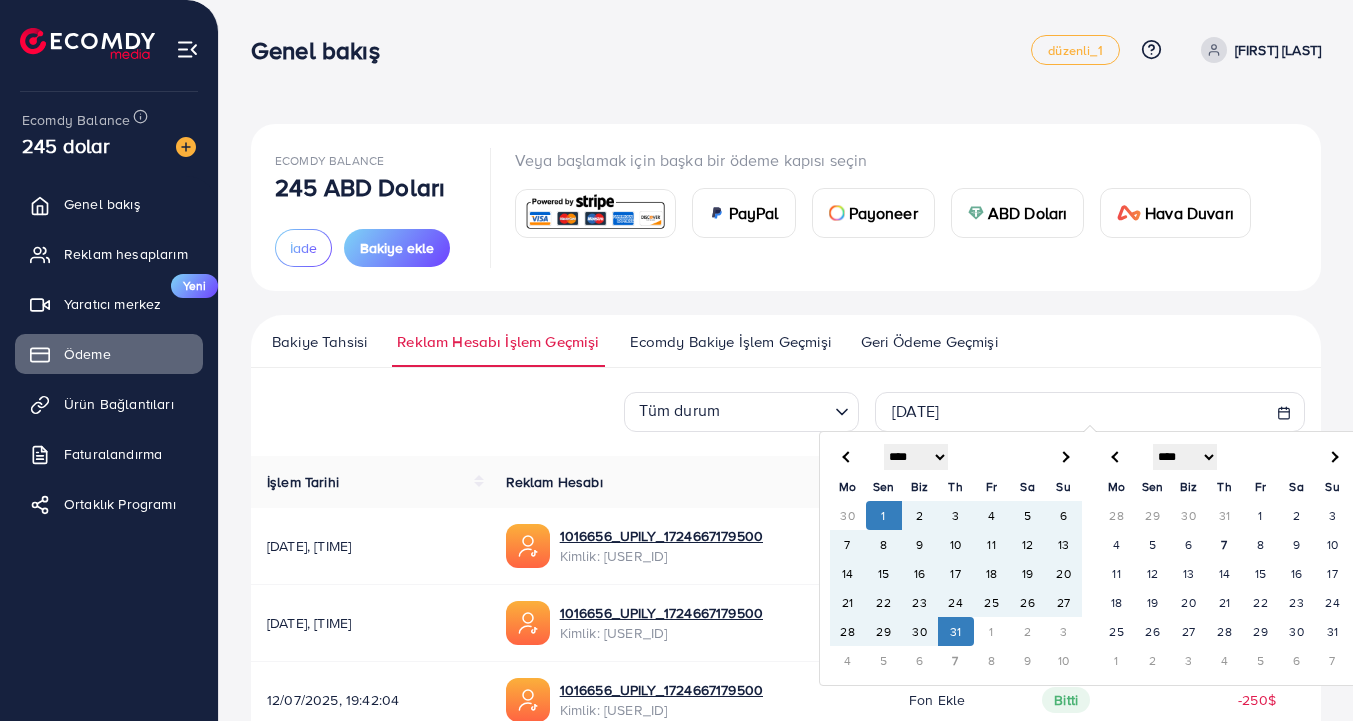 click on "31" at bounding box center [956, 631] 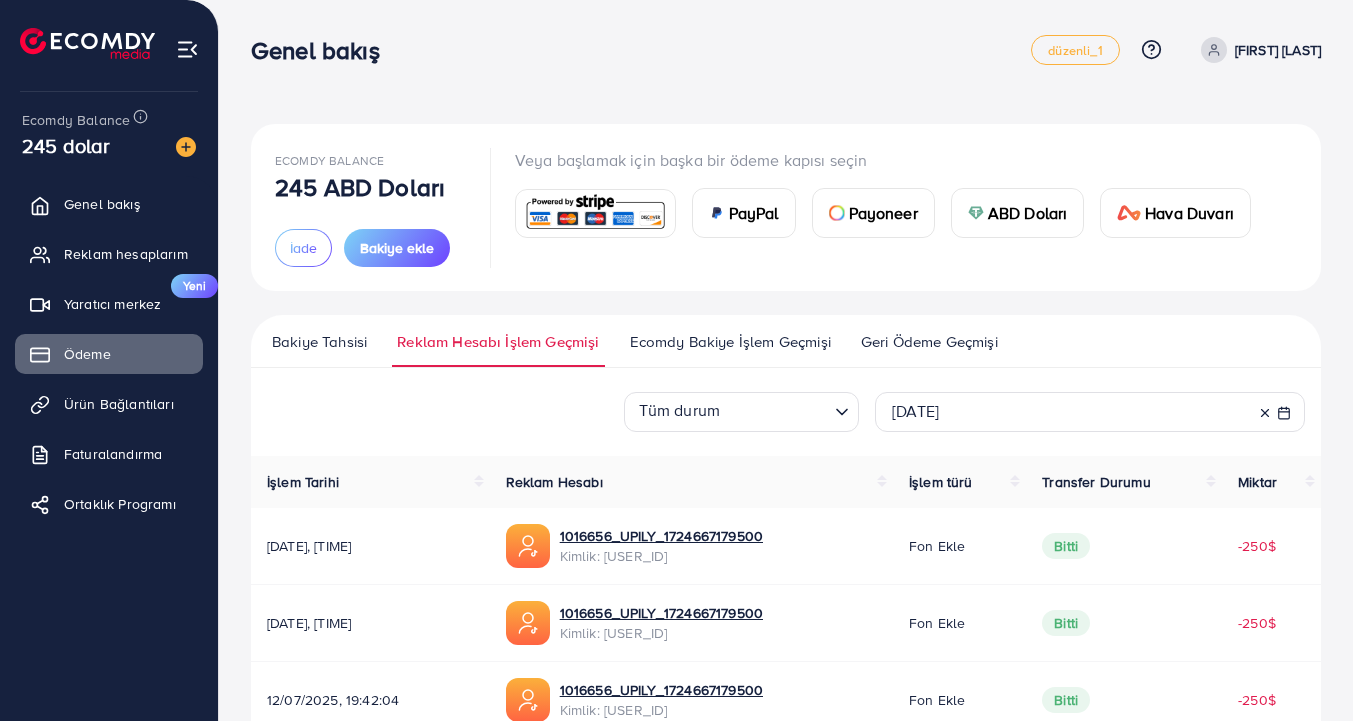 scroll, scrollTop: 0, scrollLeft: 0, axis: both 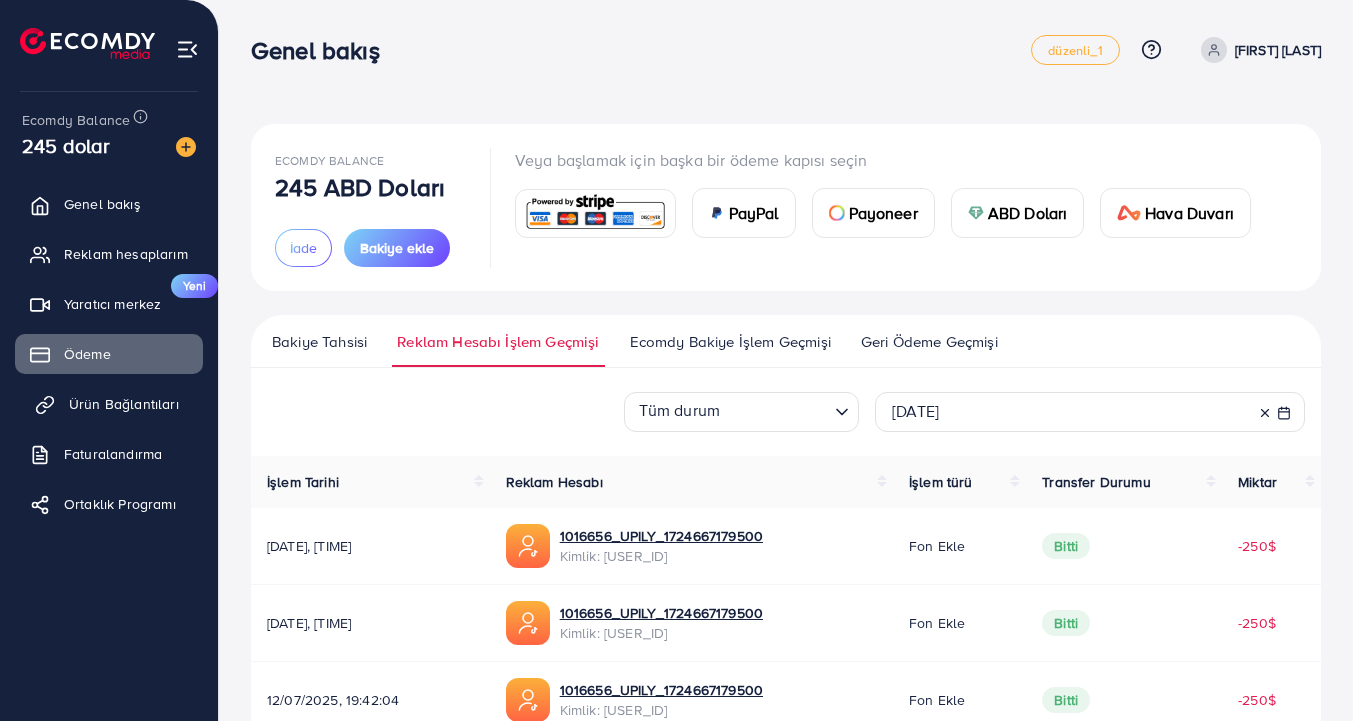 click on "Ürün Bağlantıları" at bounding box center (124, 404) 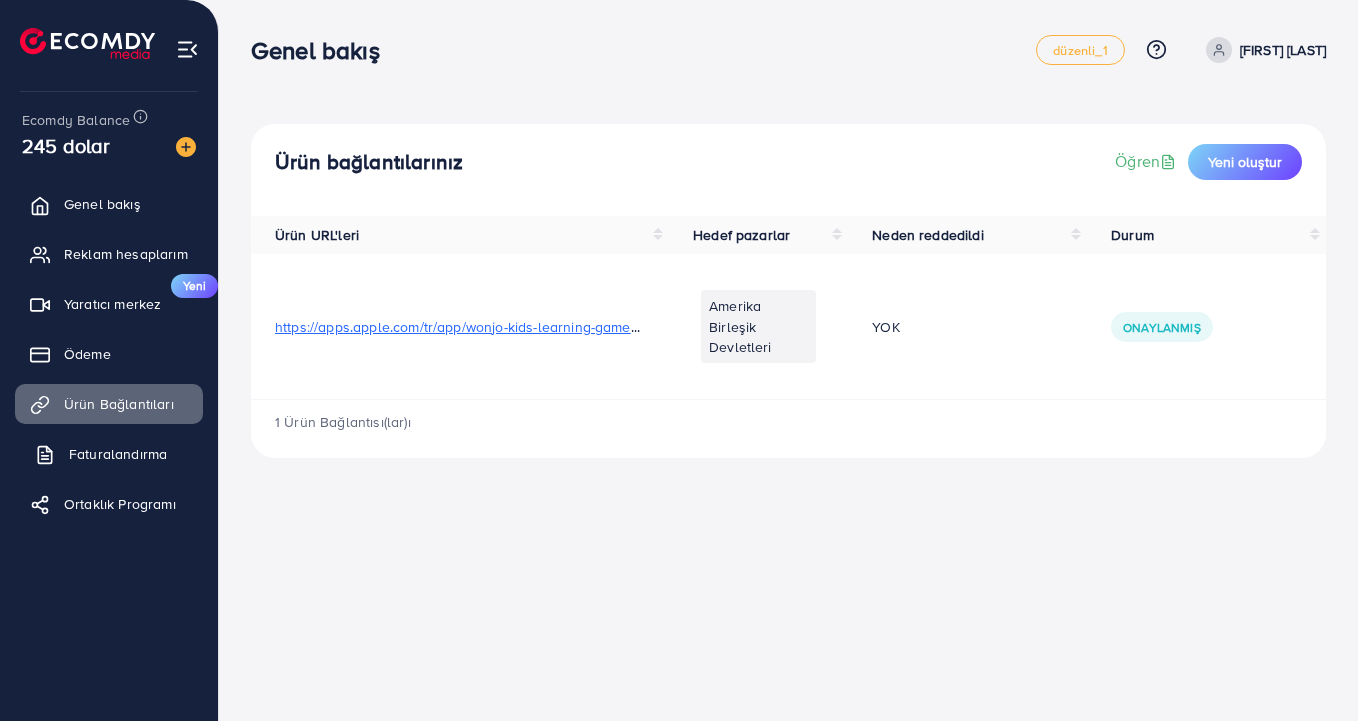 click on "Faturalandırma" at bounding box center [118, 454] 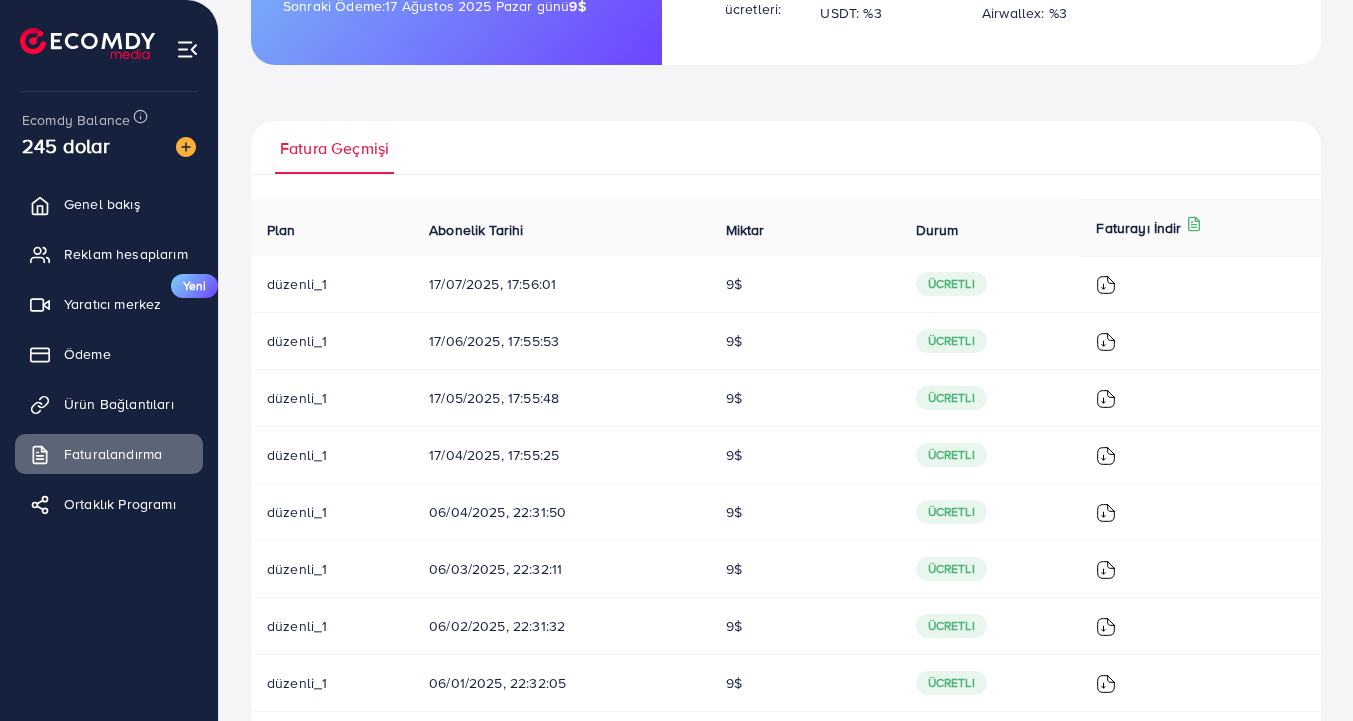 scroll, scrollTop: 391, scrollLeft: 0, axis: vertical 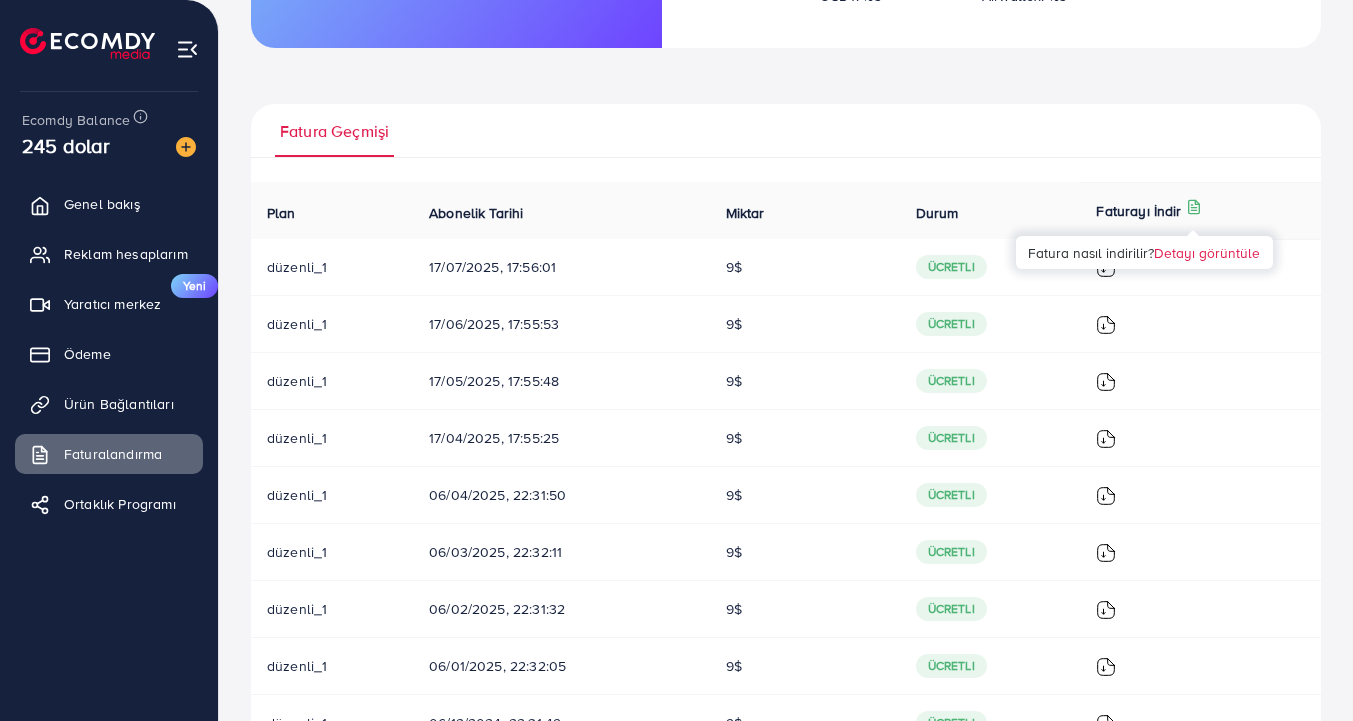 click 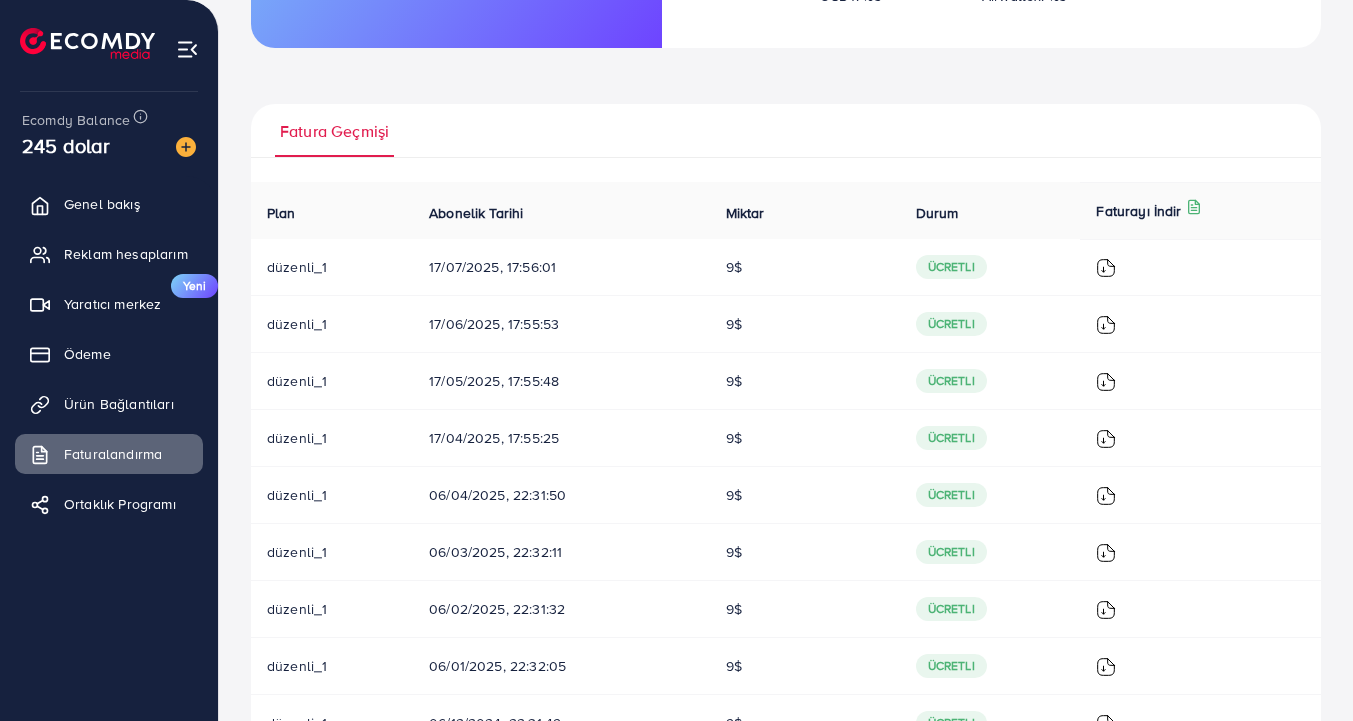 click on "Faturayı İndir" at bounding box center (1138, 211) 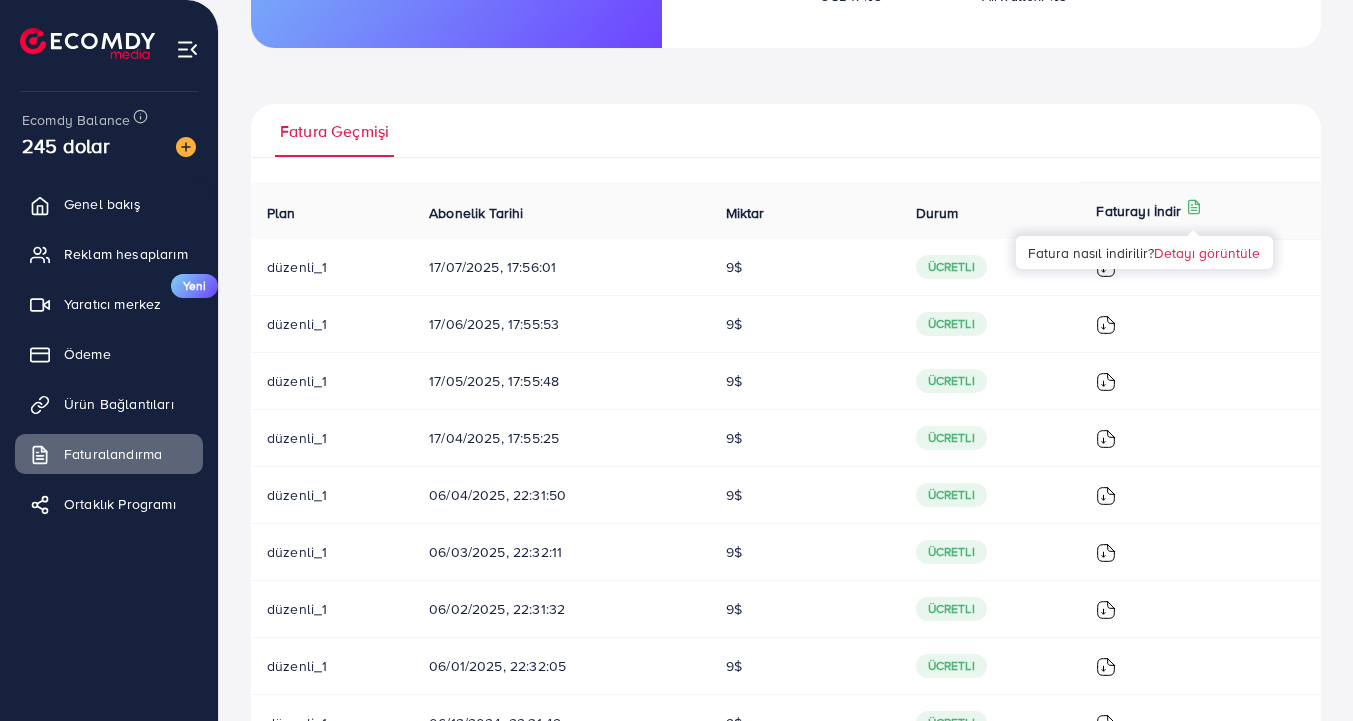 click 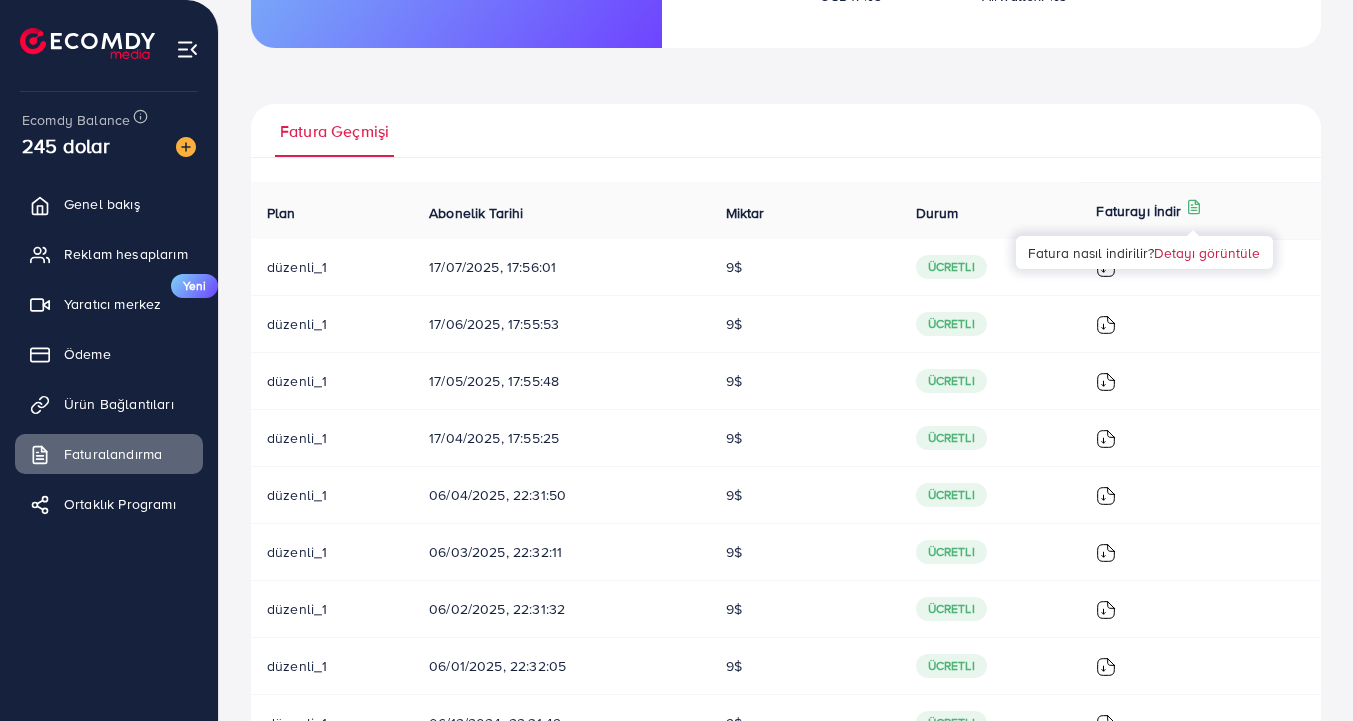 click on "Detayı görüntüle" at bounding box center [1207, 252] 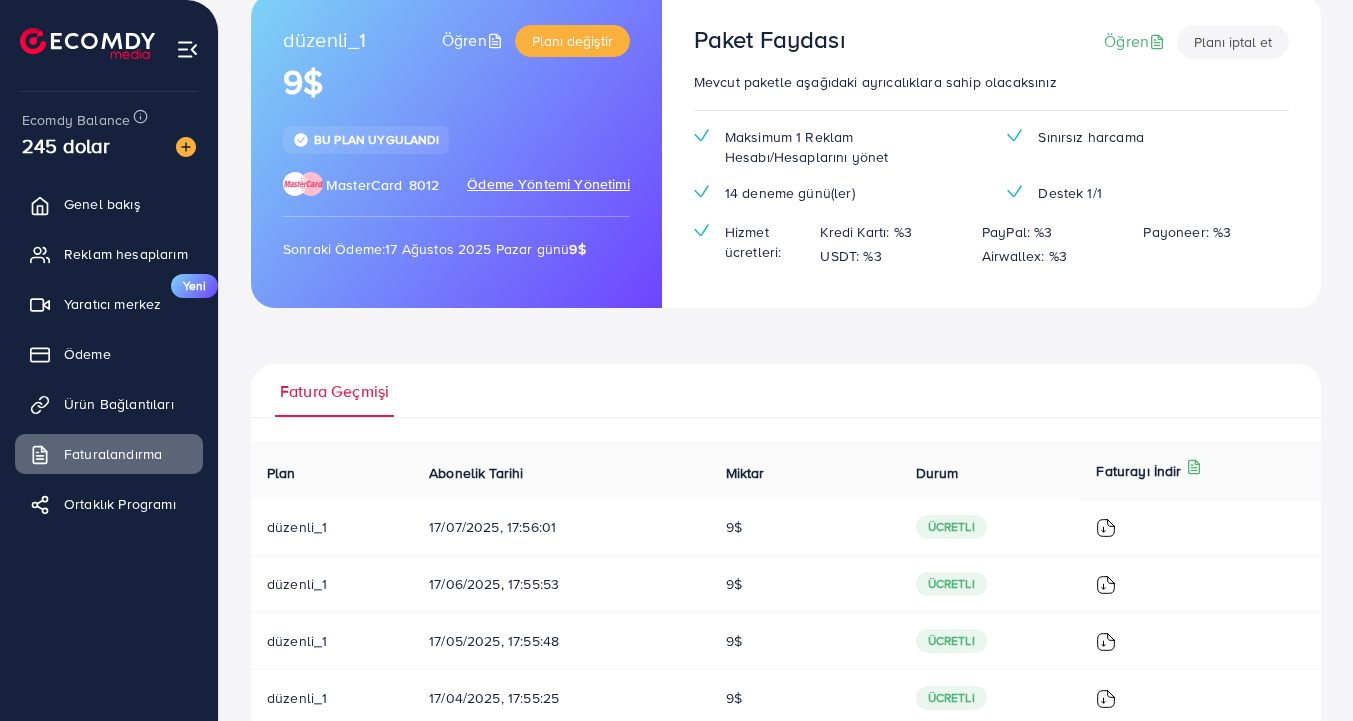 scroll, scrollTop: 61, scrollLeft: 0, axis: vertical 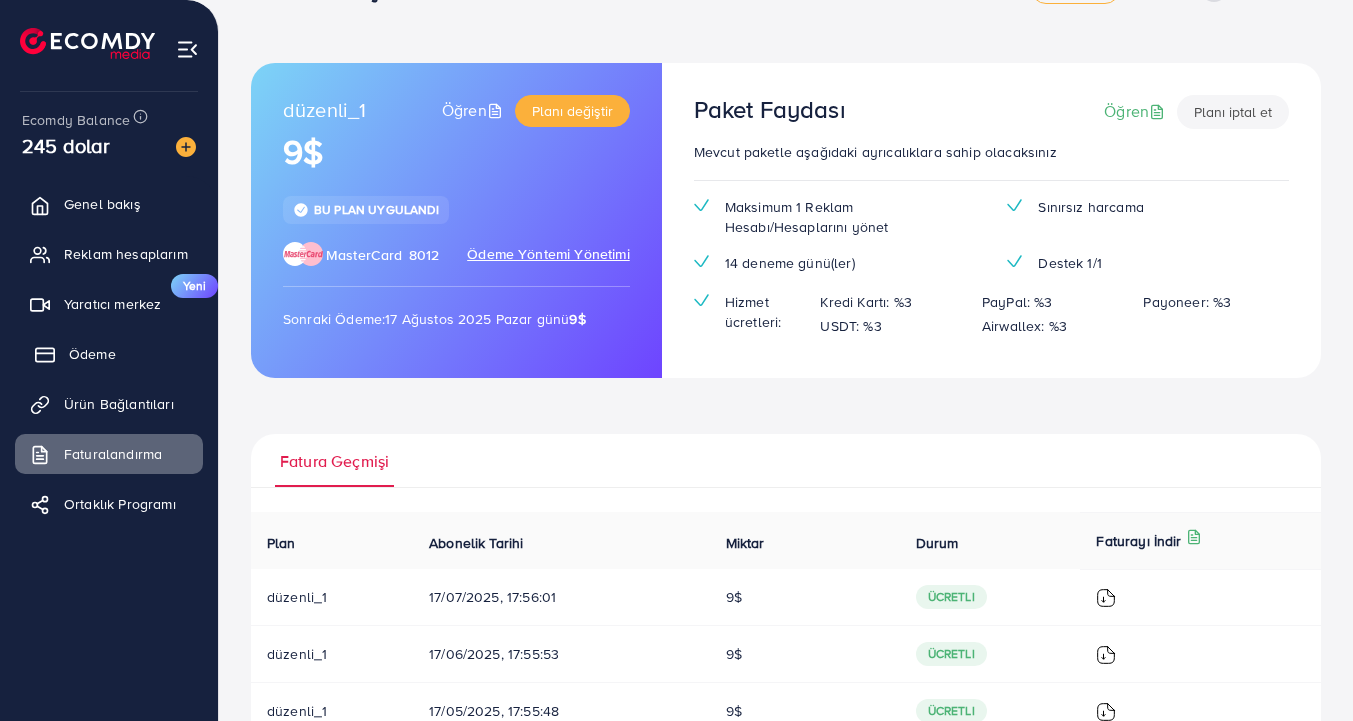 click on "Ödeme" at bounding box center [92, 354] 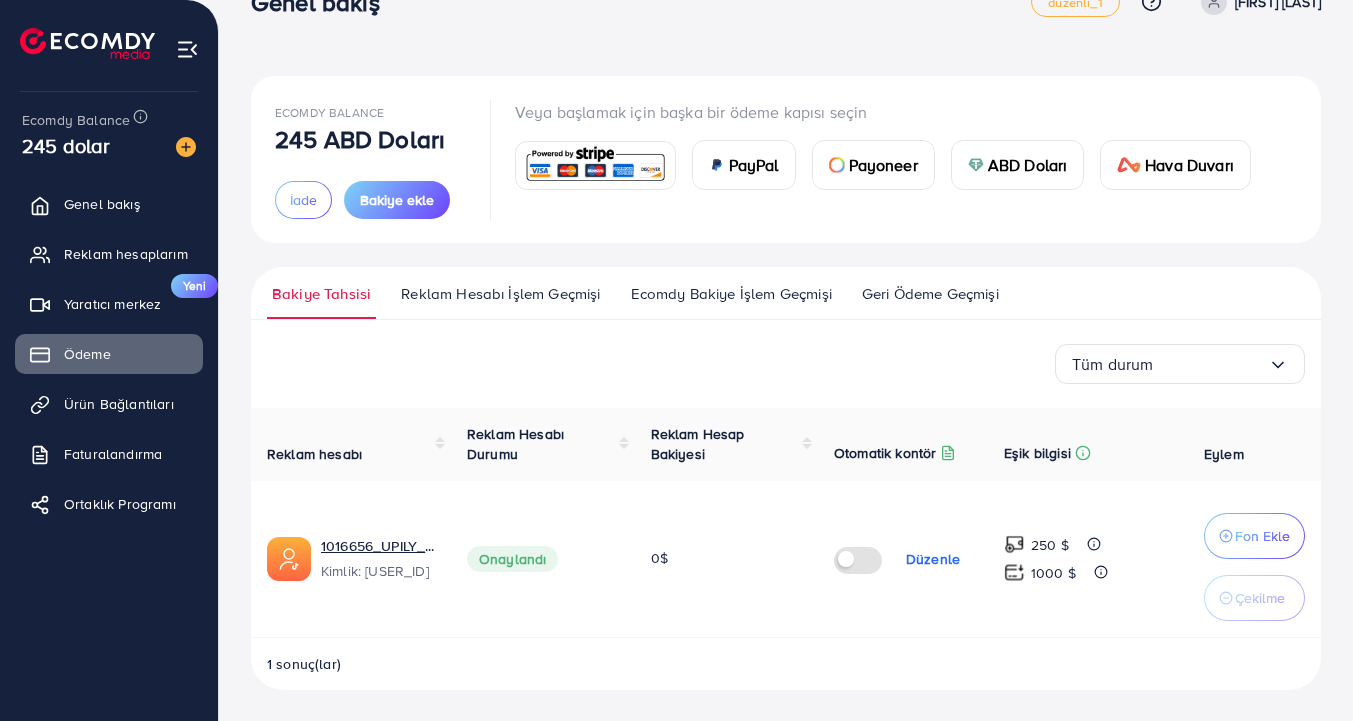 scroll, scrollTop: 47, scrollLeft: 0, axis: vertical 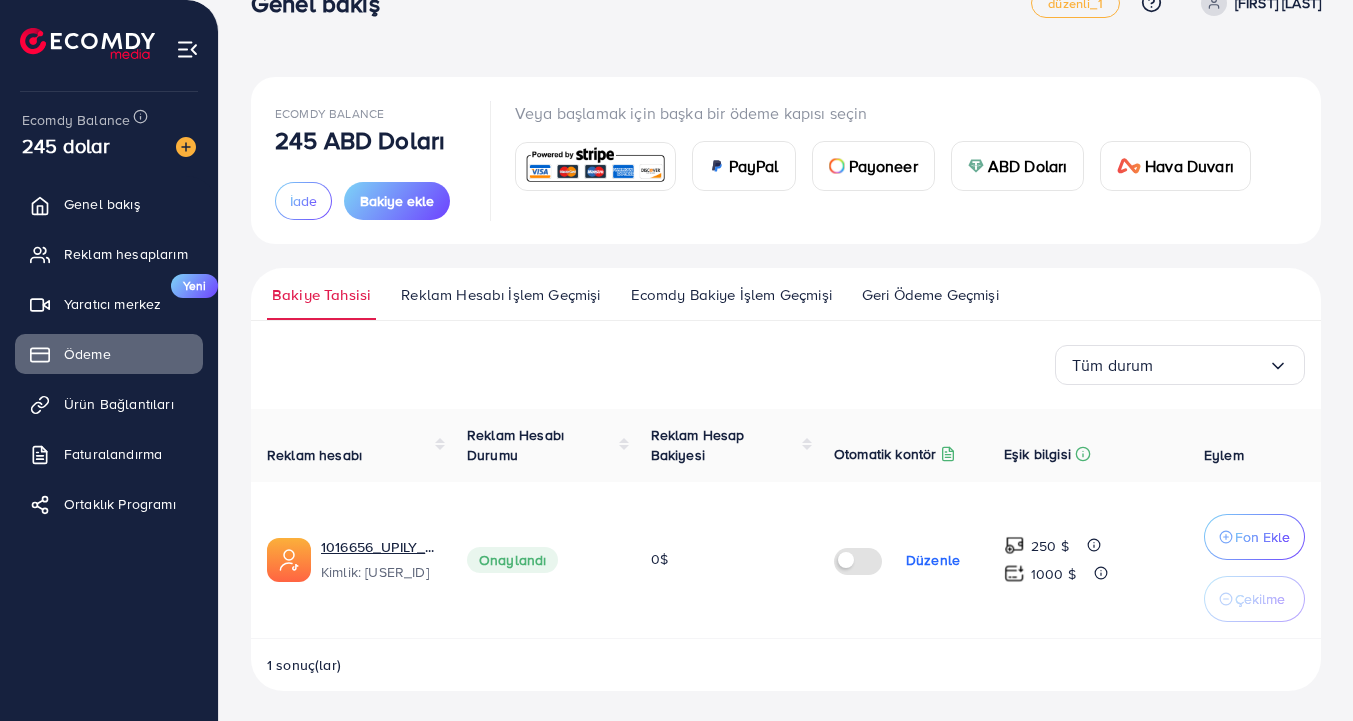 click on "Ecomdy Bakiye İşlem Geçmişi" at bounding box center [731, 295] 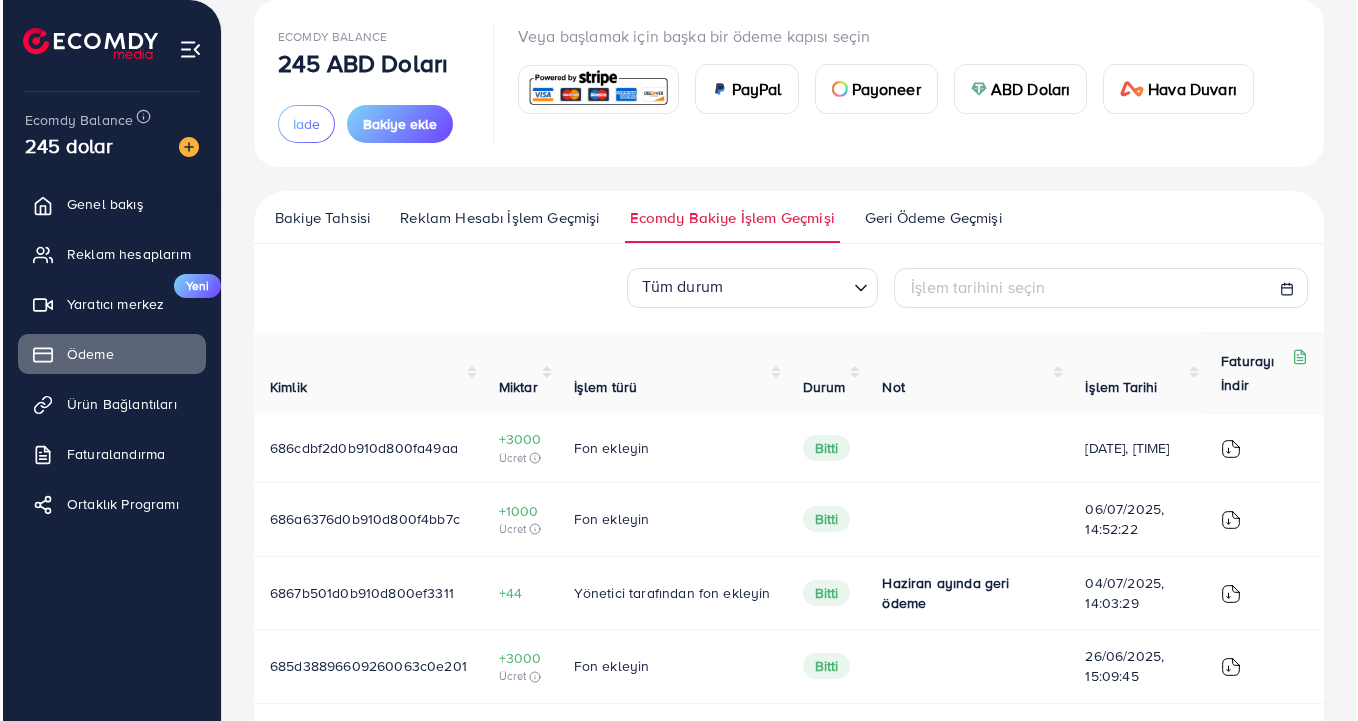scroll, scrollTop: 150, scrollLeft: 0, axis: vertical 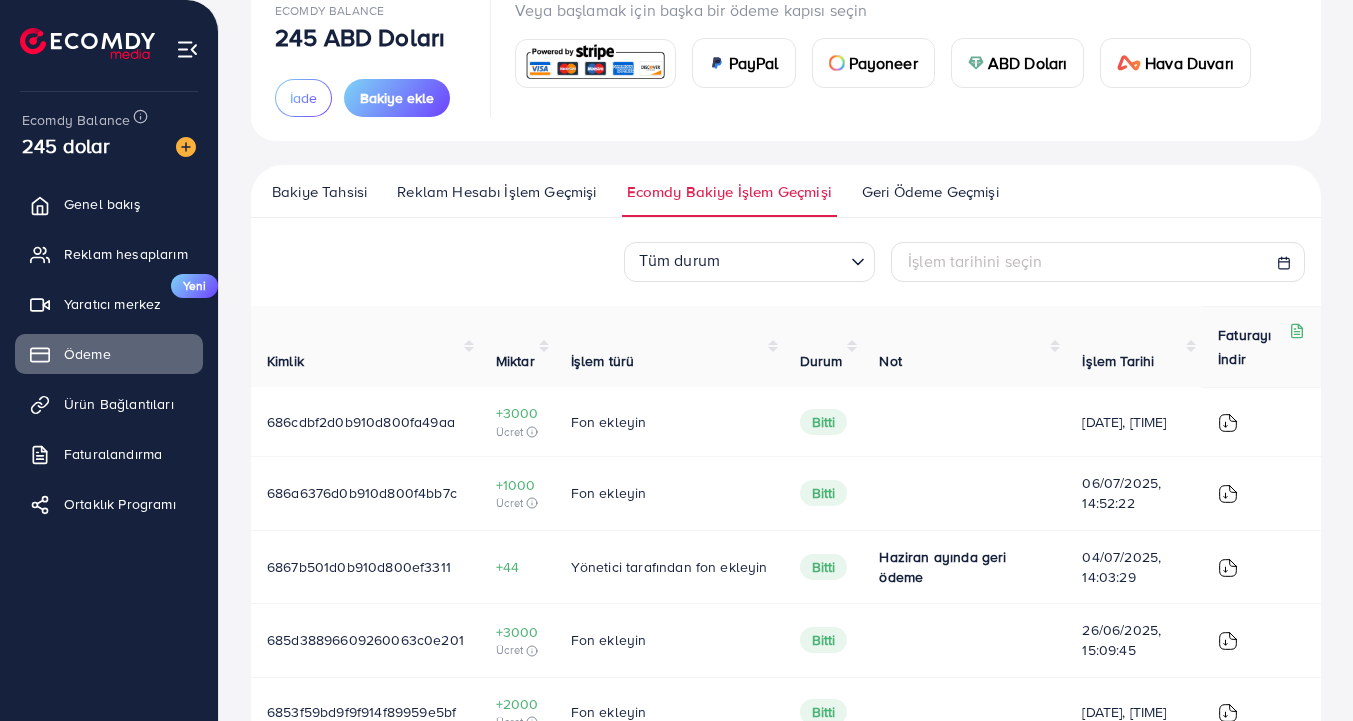 click at bounding box center (1228, 423) 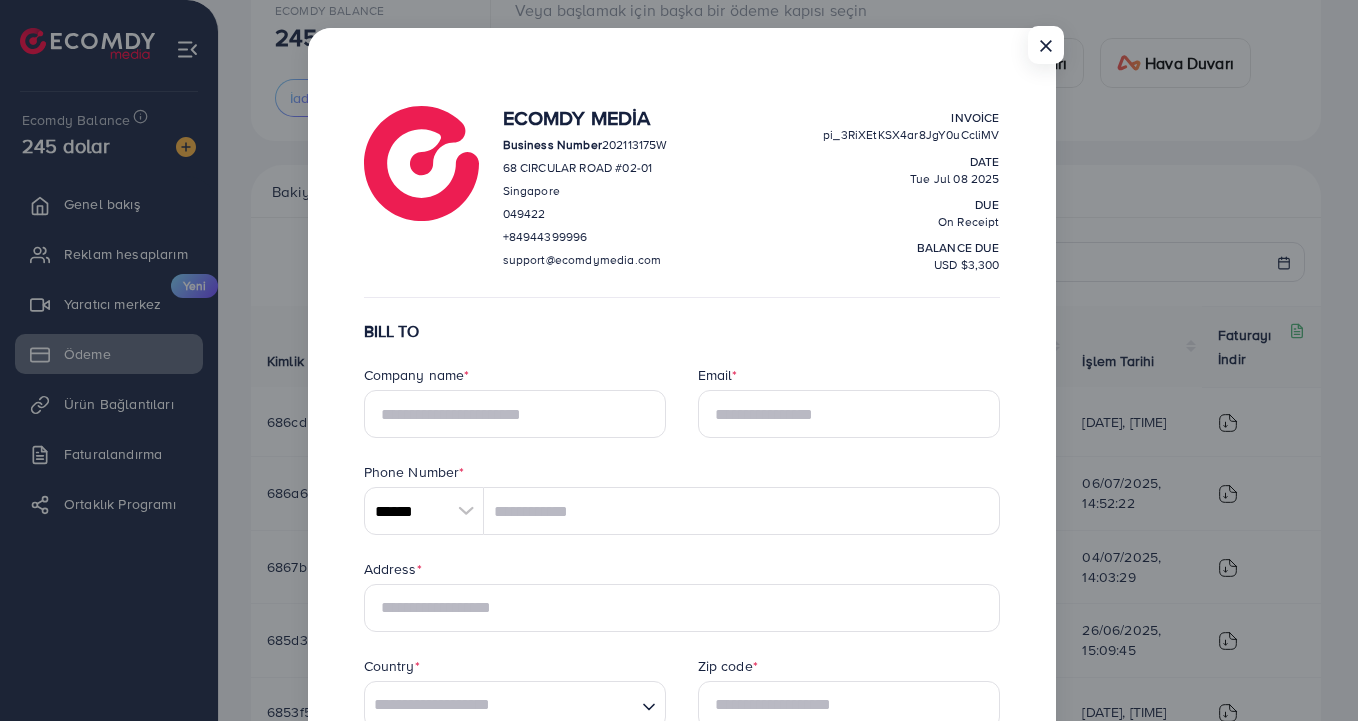 scroll, scrollTop: 15, scrollLeft: 0, axis: vertical 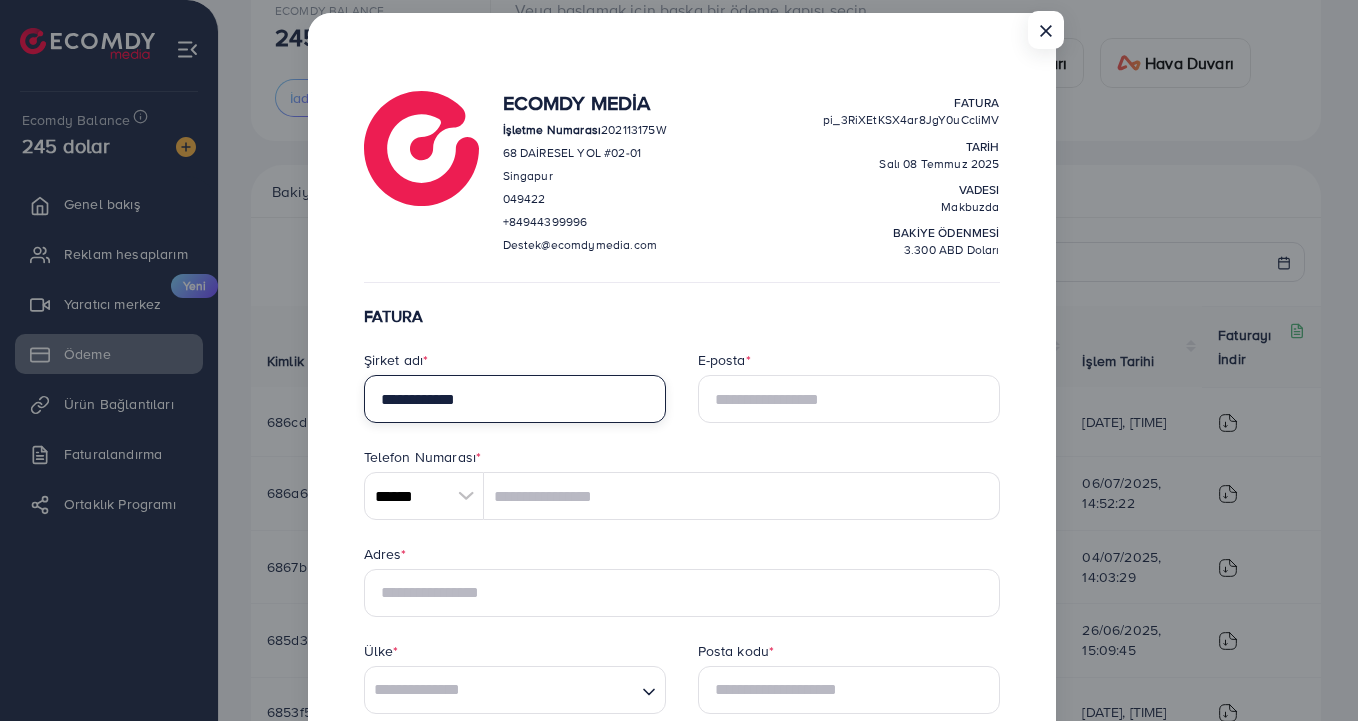 click on "**********" at bounding box center (515, 399) 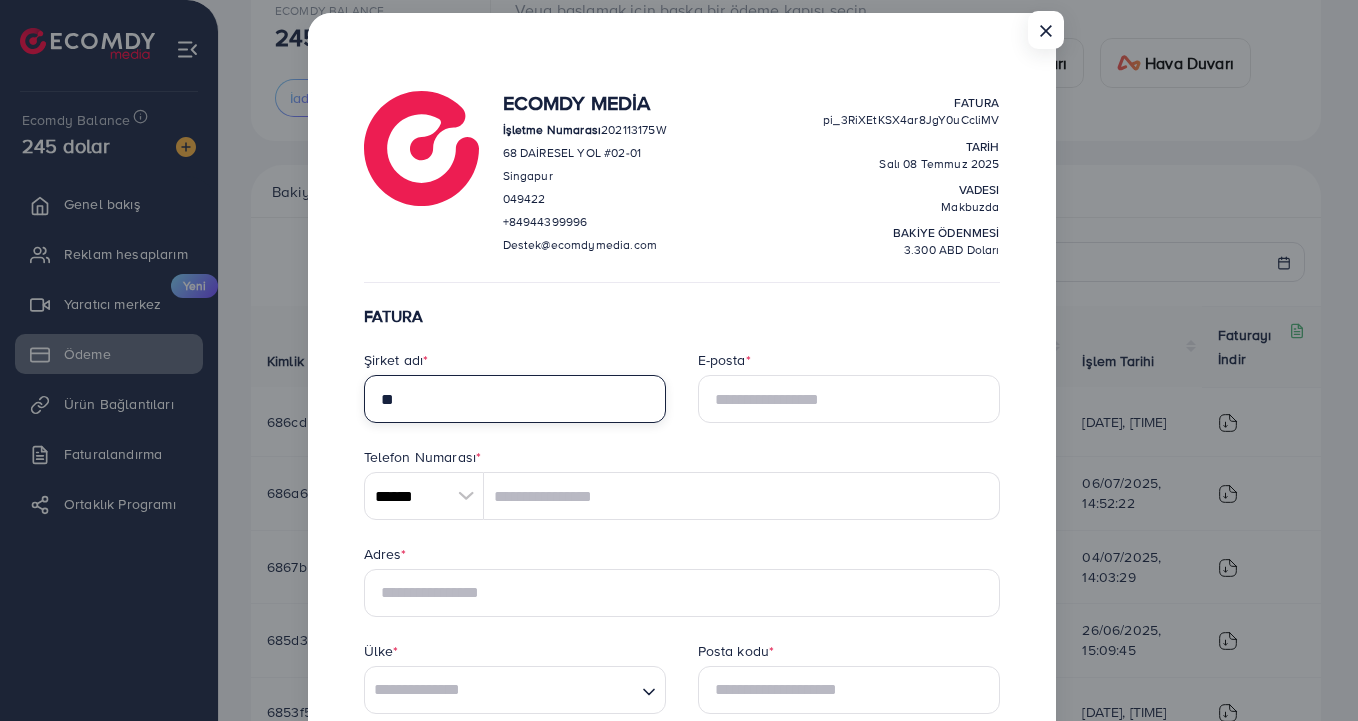 type on "*" 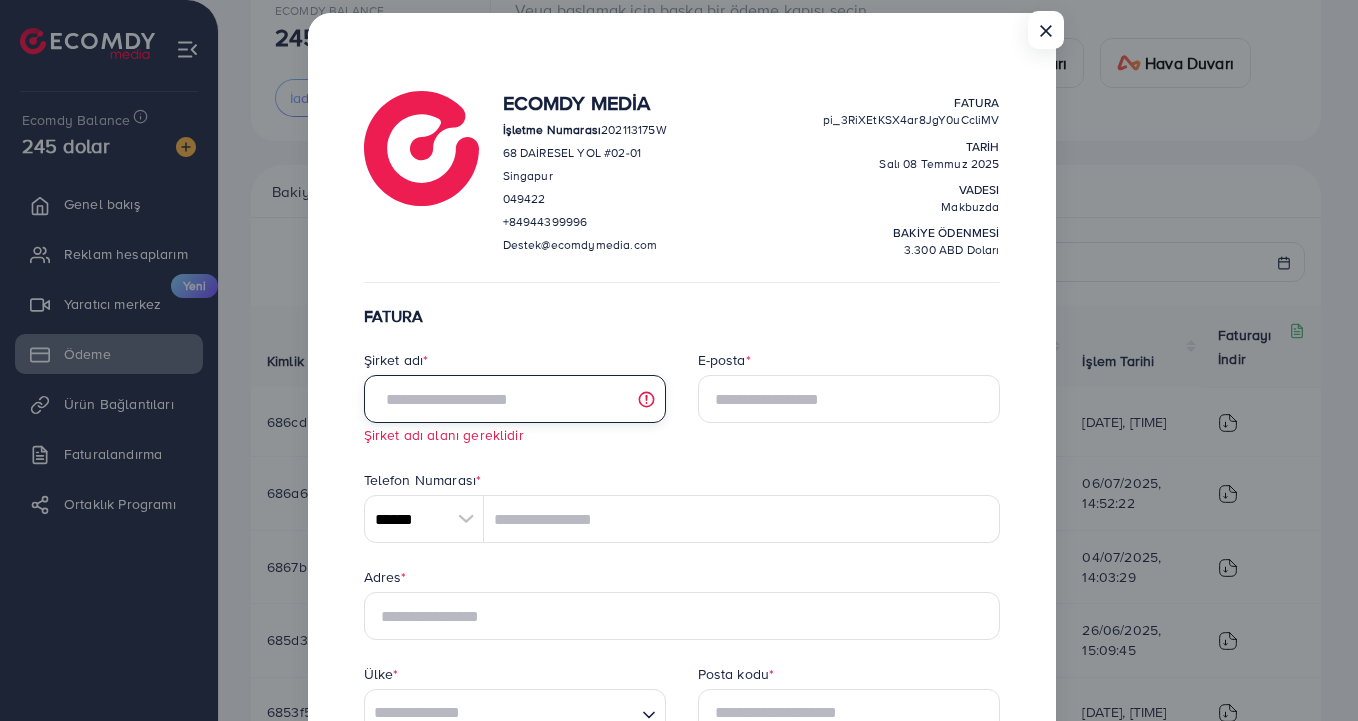 click at bounding box center [515, 399] 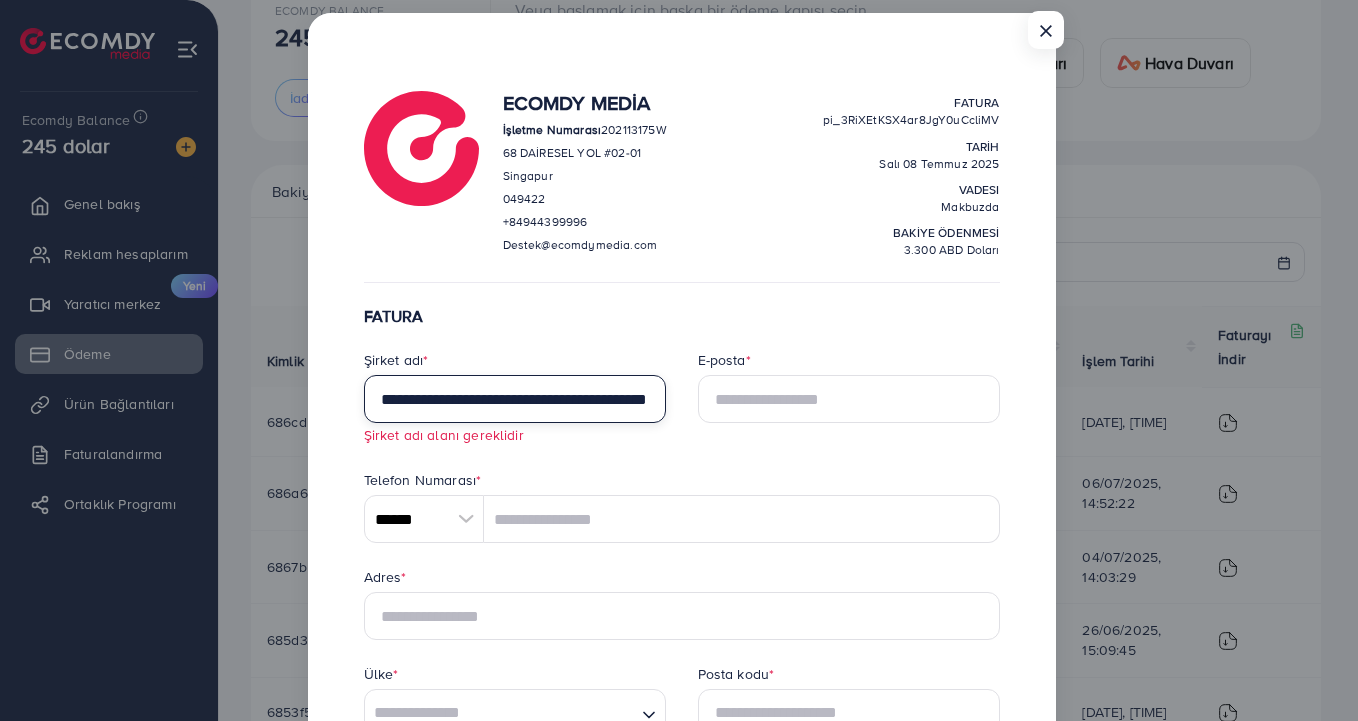type on "**********" 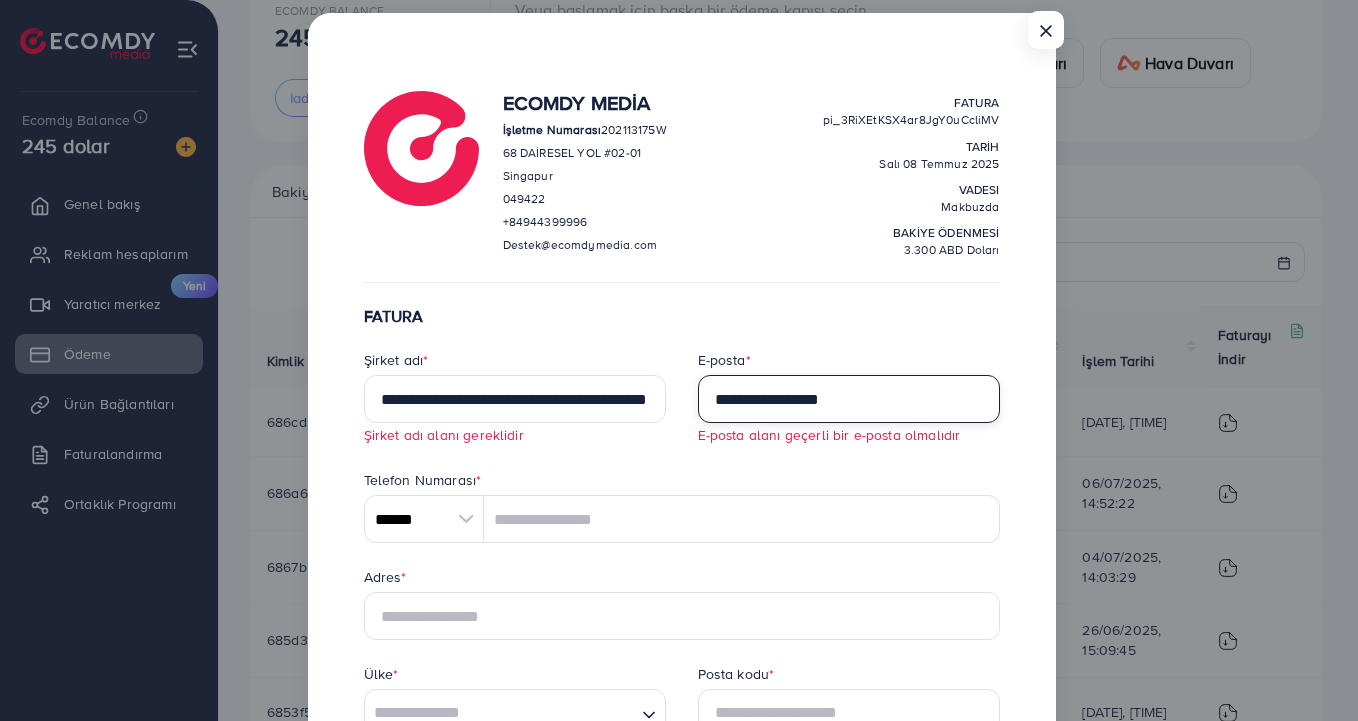 click on "**********" at bounding box center (849, 399) 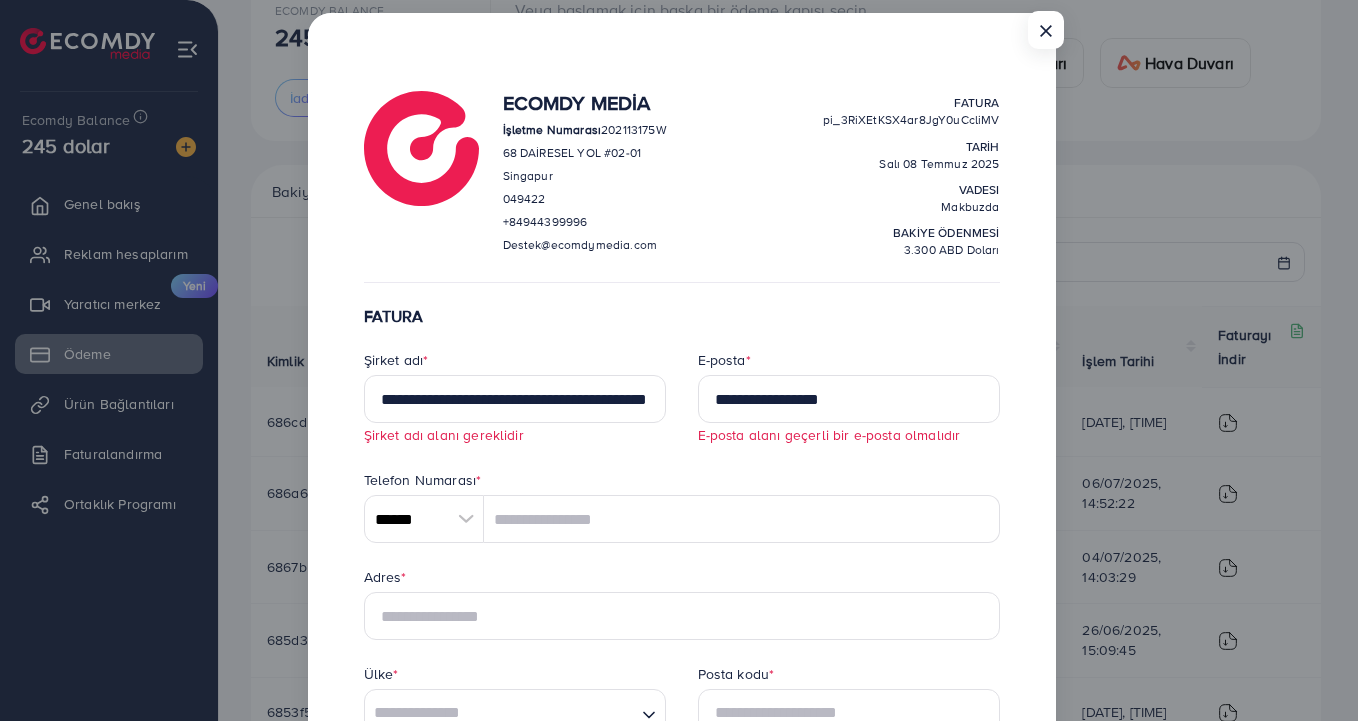 click on "**********" at bounding box center [515, 398] 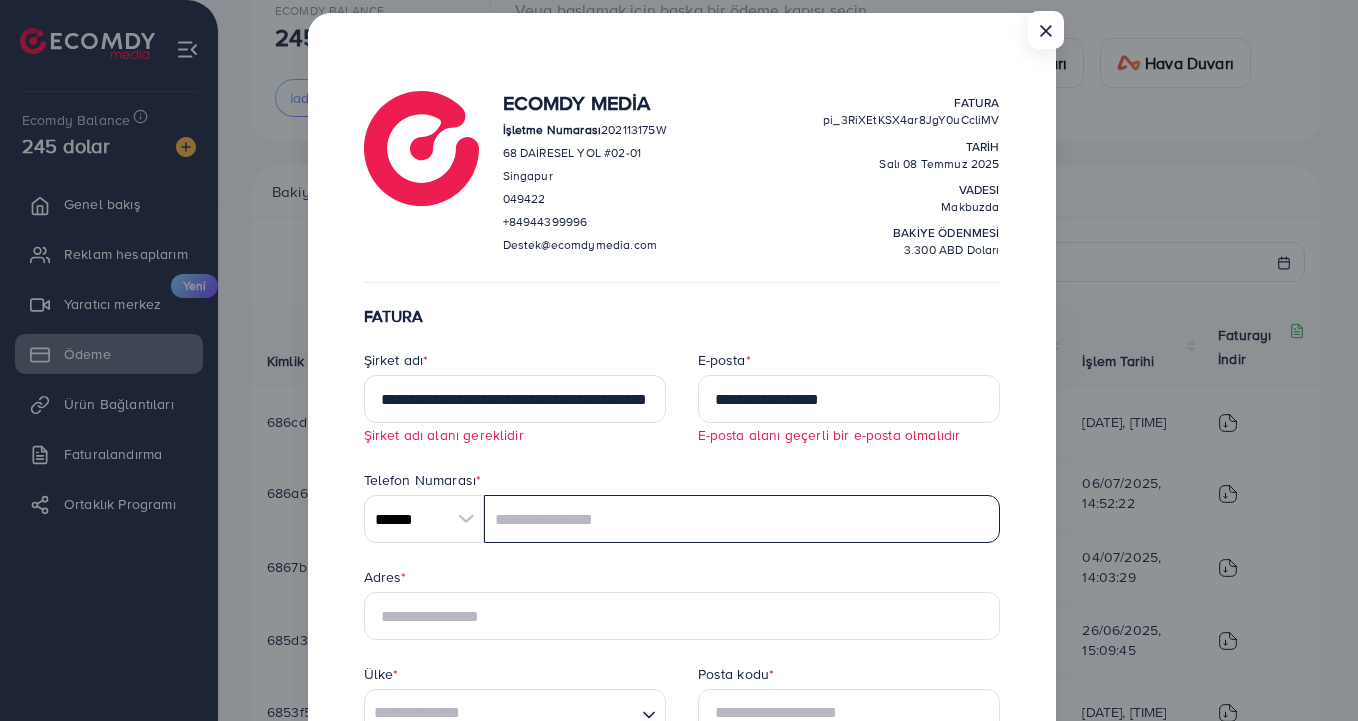 type on "*" 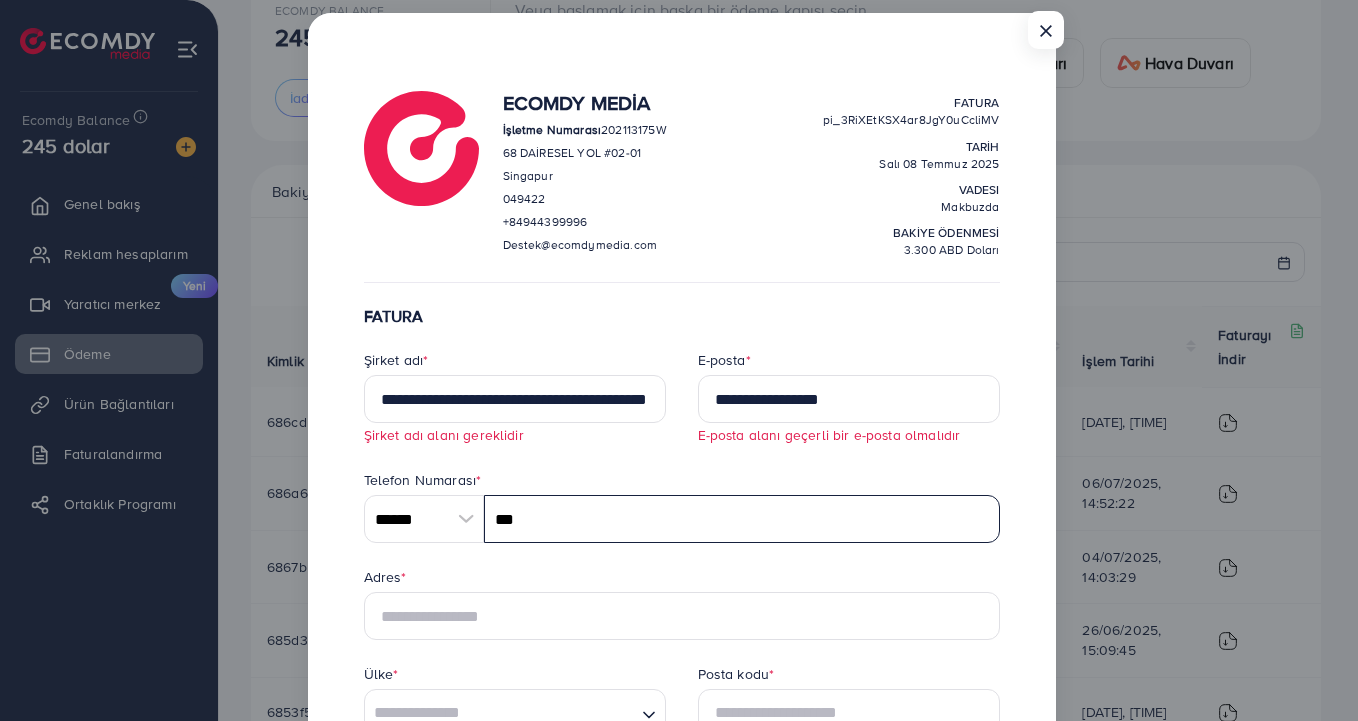 type on "***" 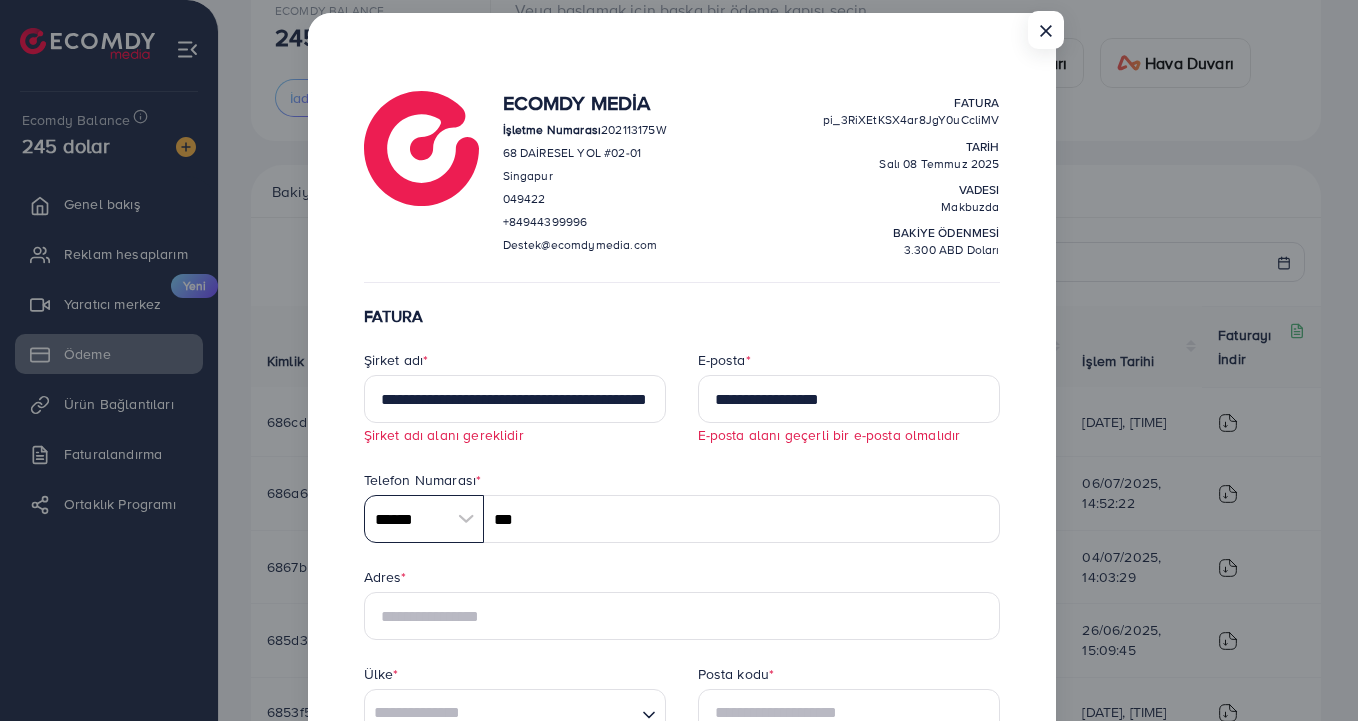 click on "******" at bounding box center [424, 519] 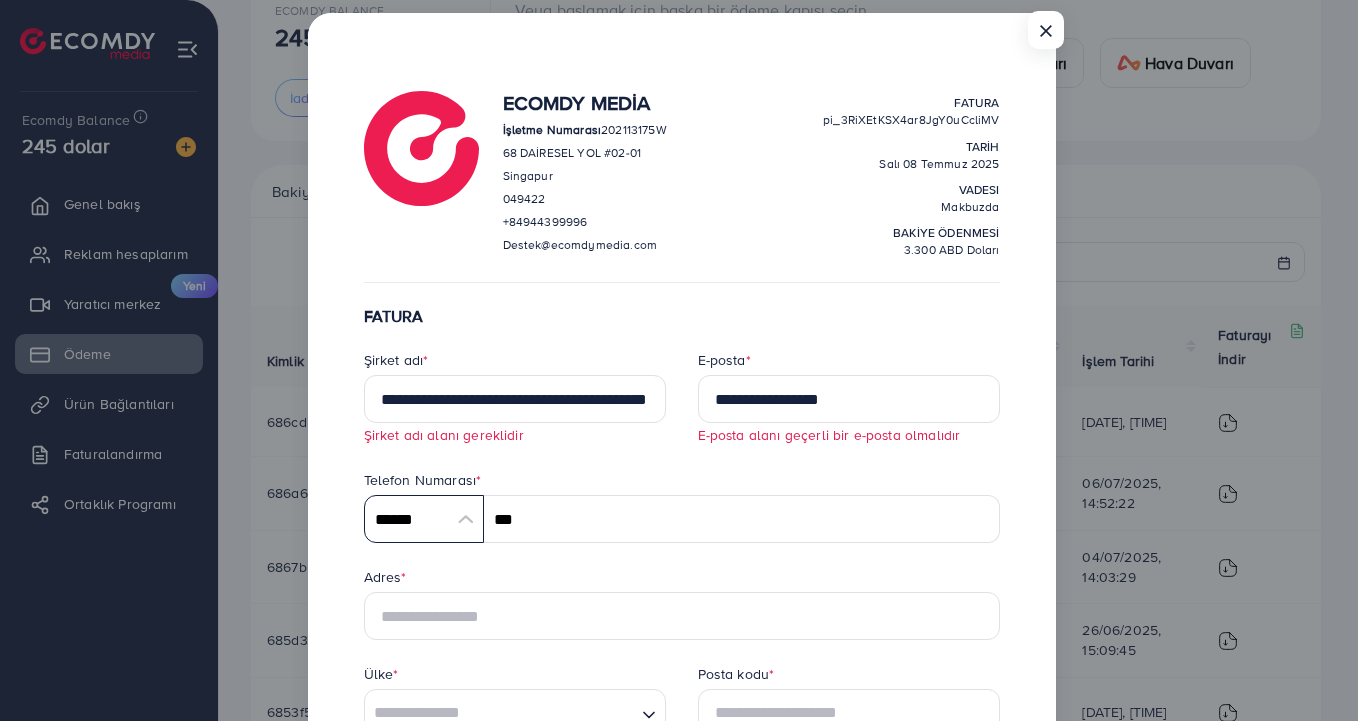 scroll, scrollTop: 9285, scrollLeft: 0, axis: vertical 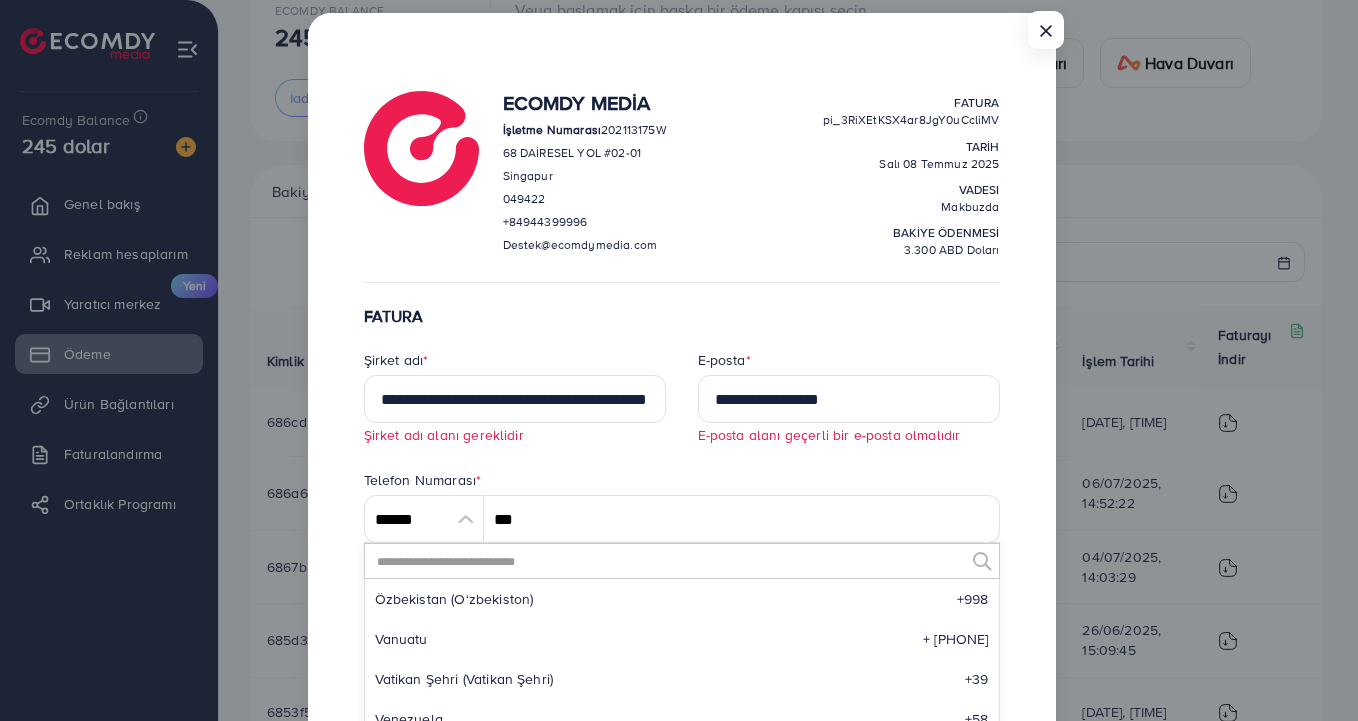 click at bounding box center [669, 561] 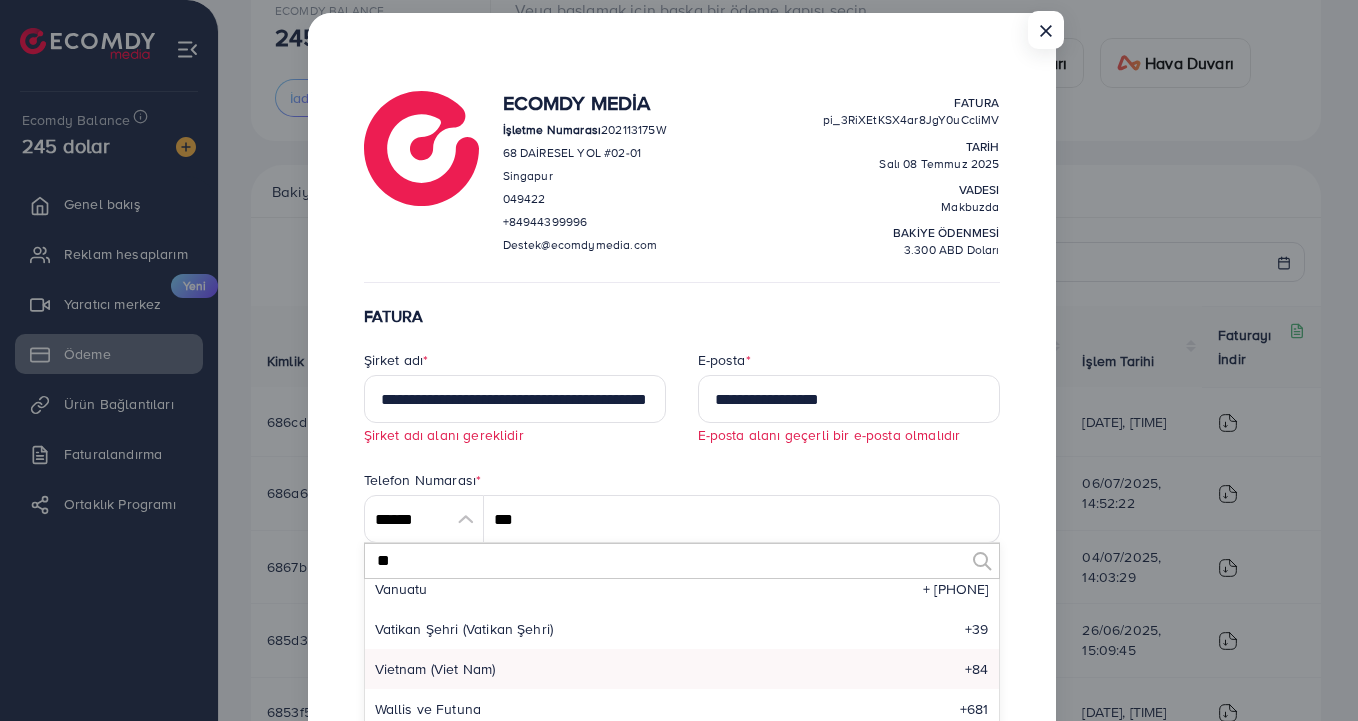 scroll, scrollTop: 0, scrollLeft: 0, axis: both 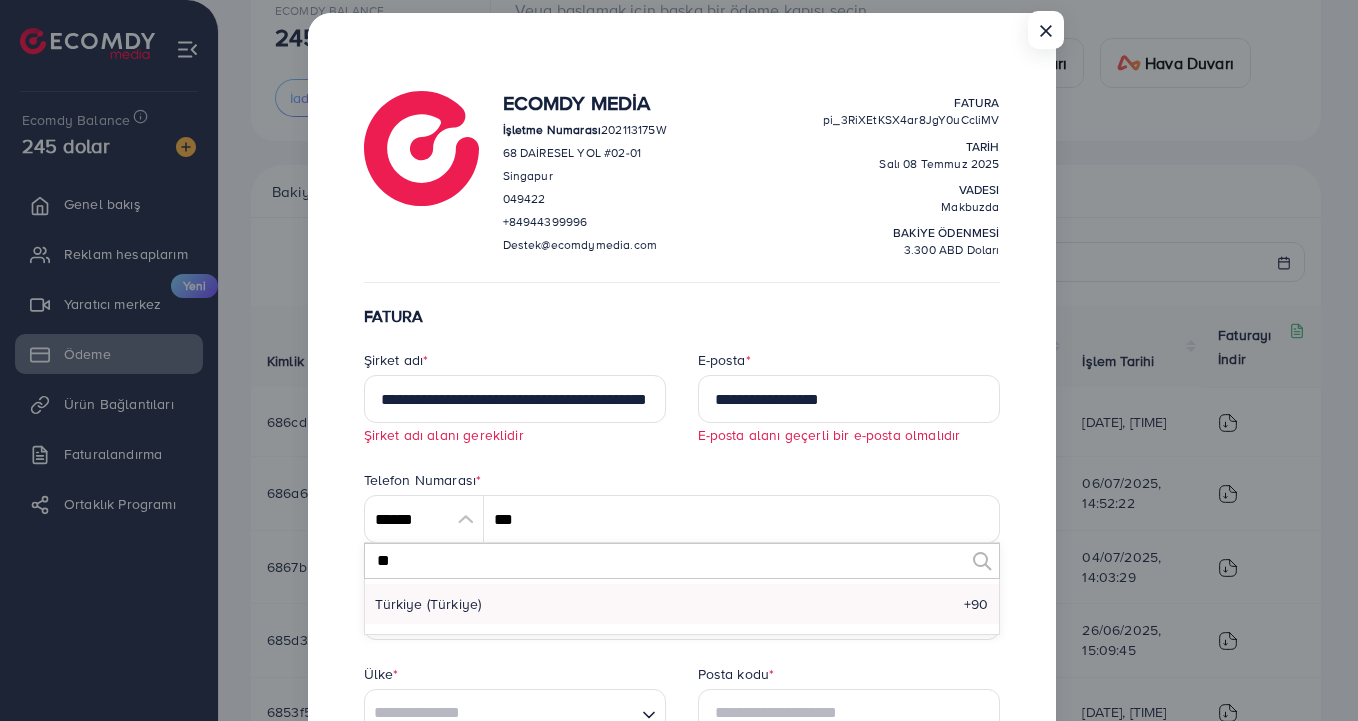 type on "**" 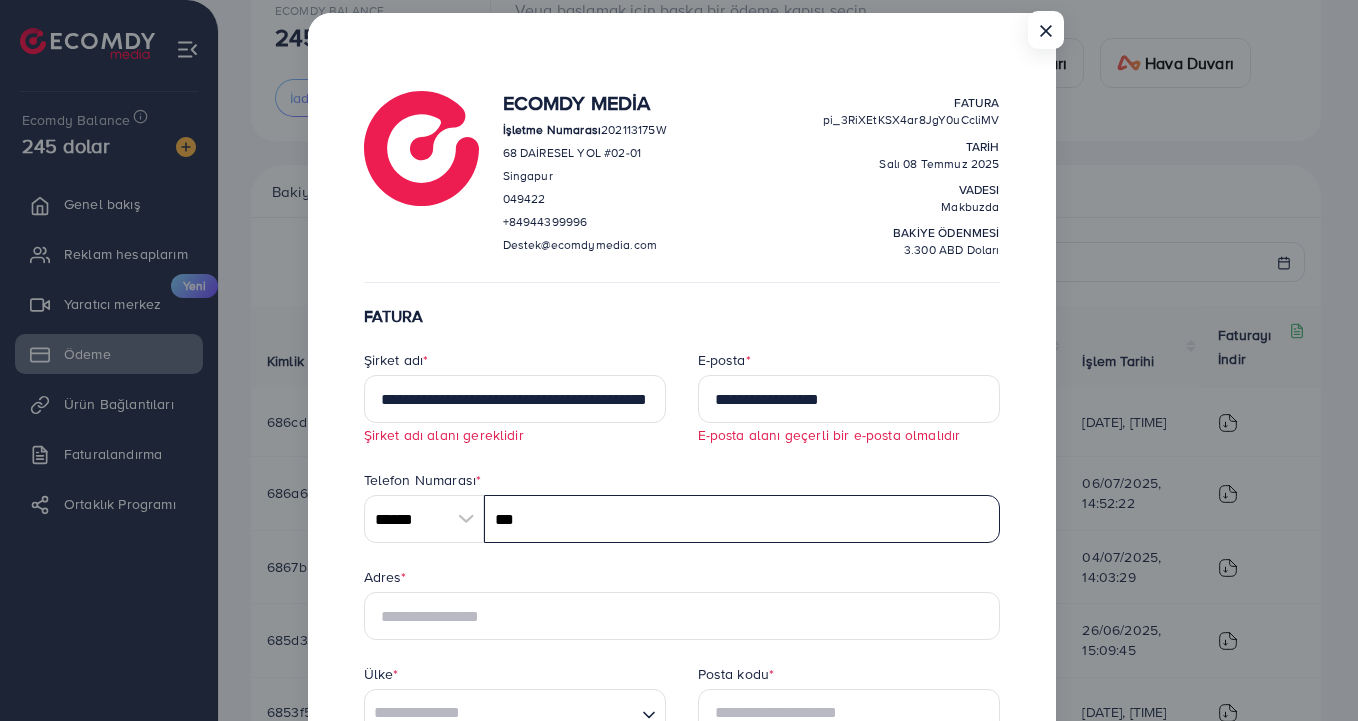 click on "***" at bounding box center (742, 519) 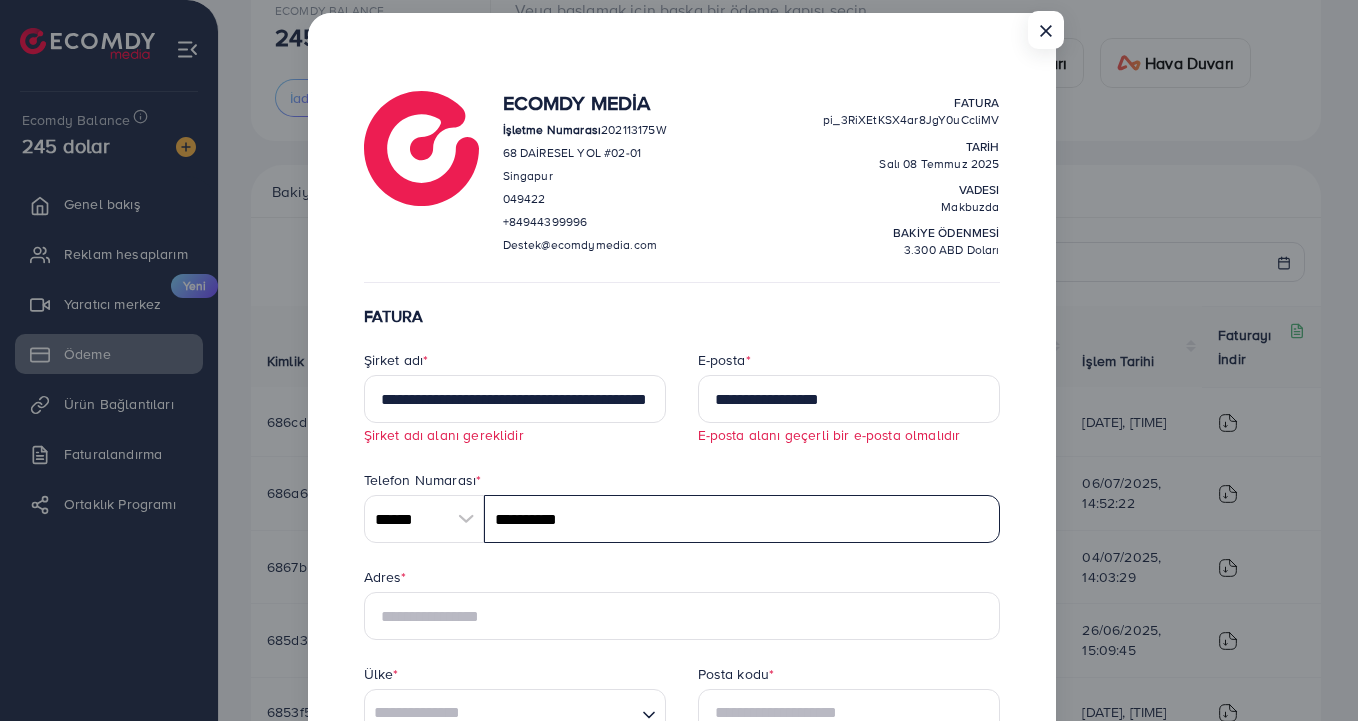type on "**********" 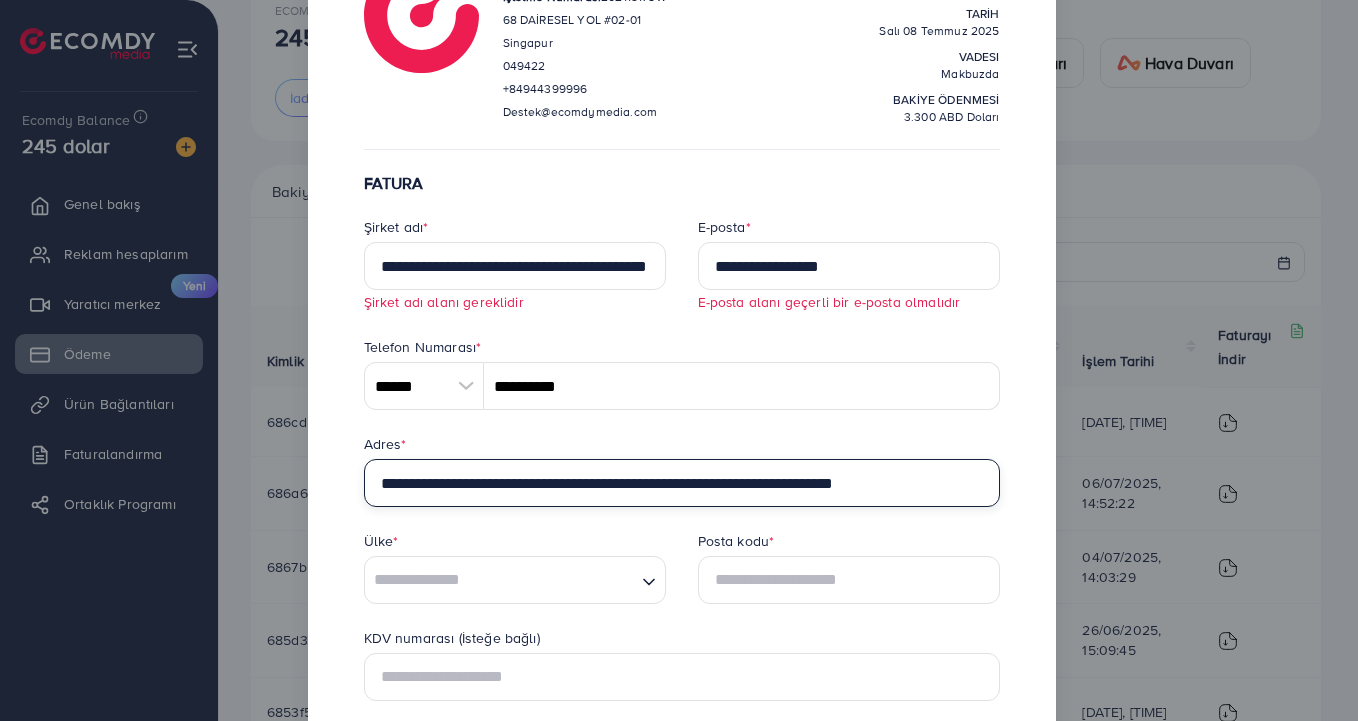 scroll, scrollTop: 164, scrollLeft: 0, axis: vertical 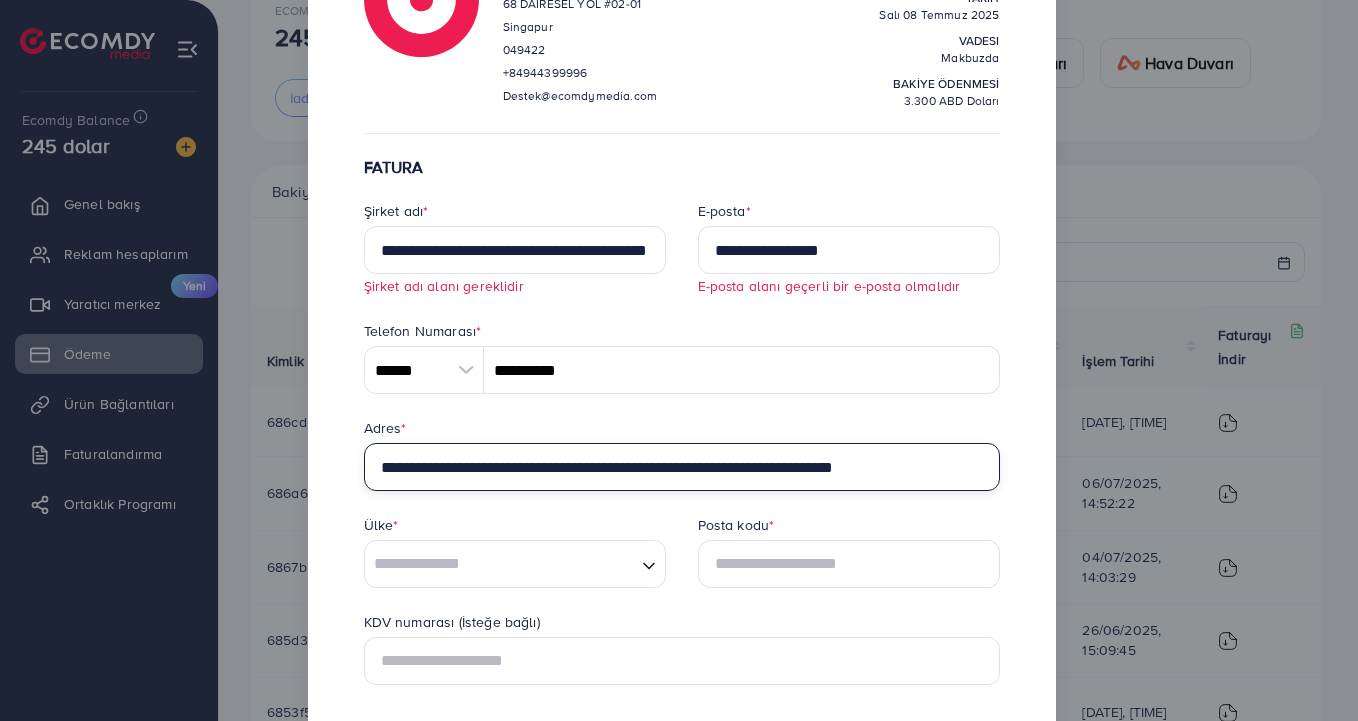 type on "**********" 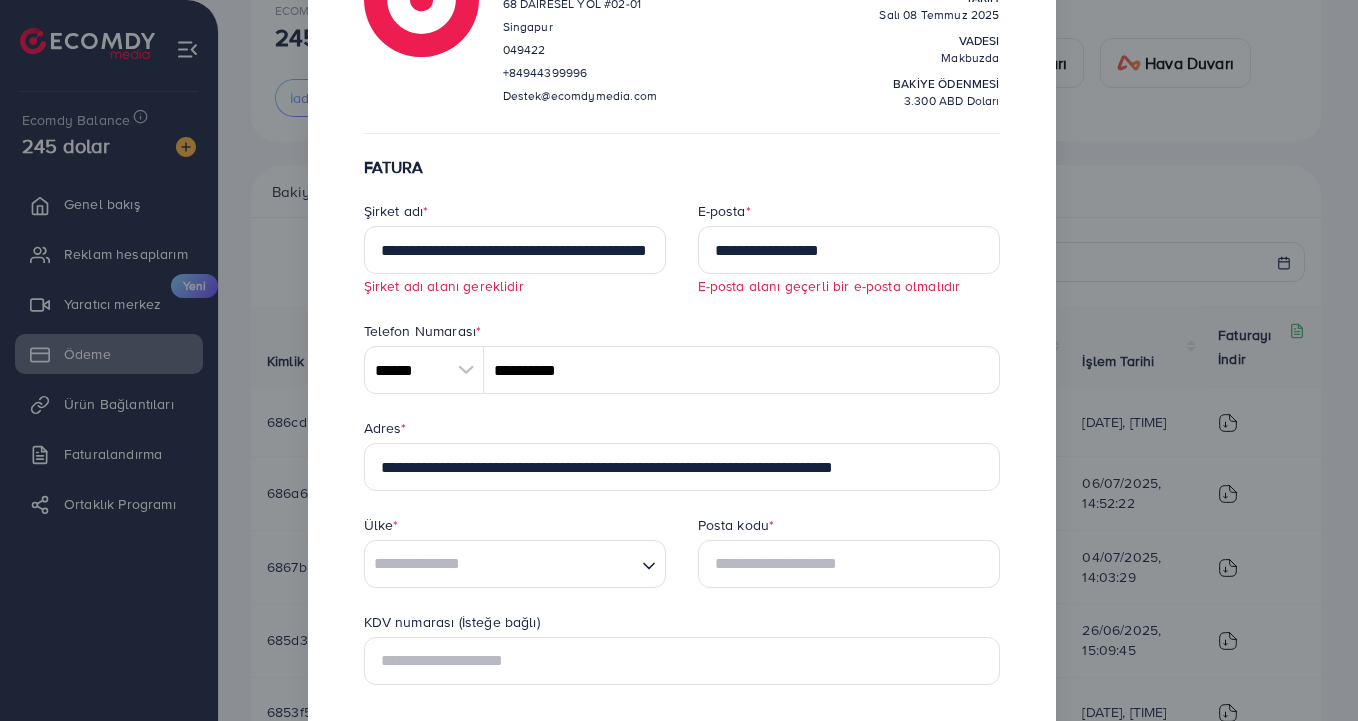 click at bounding box center [500, 564] 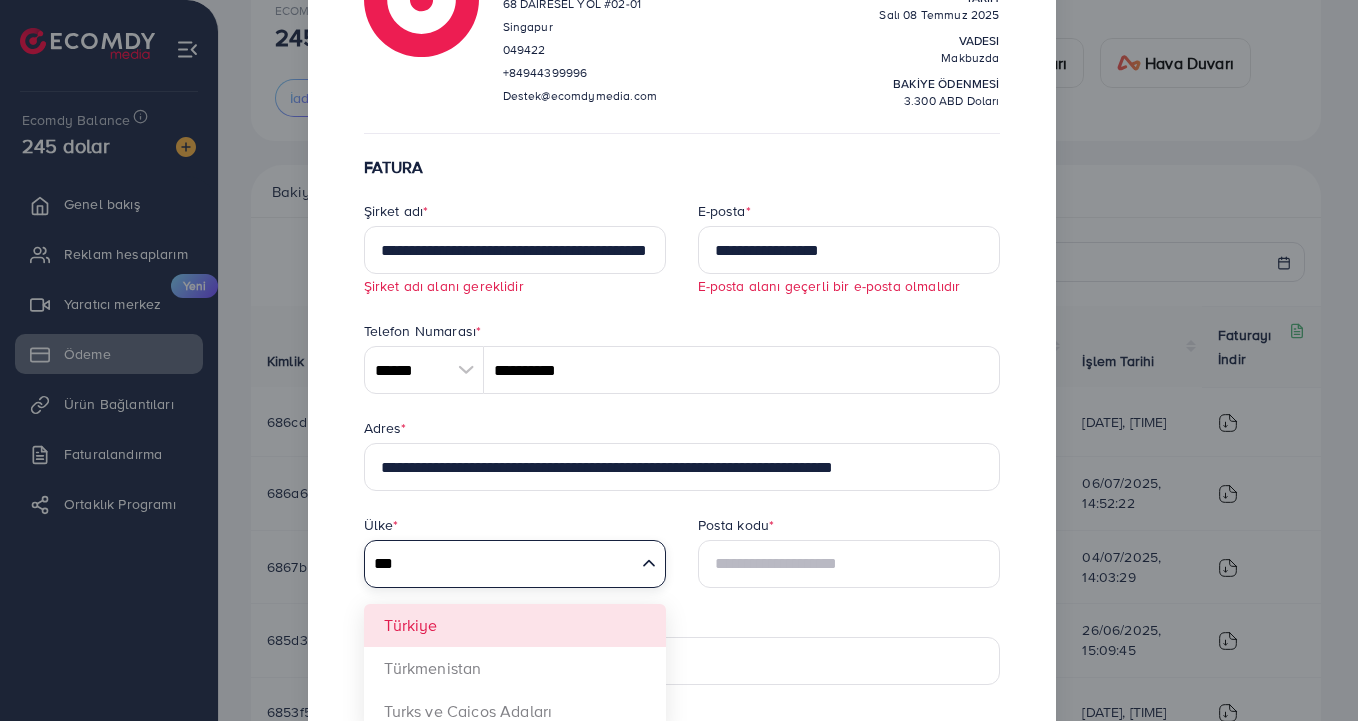 type on "***" 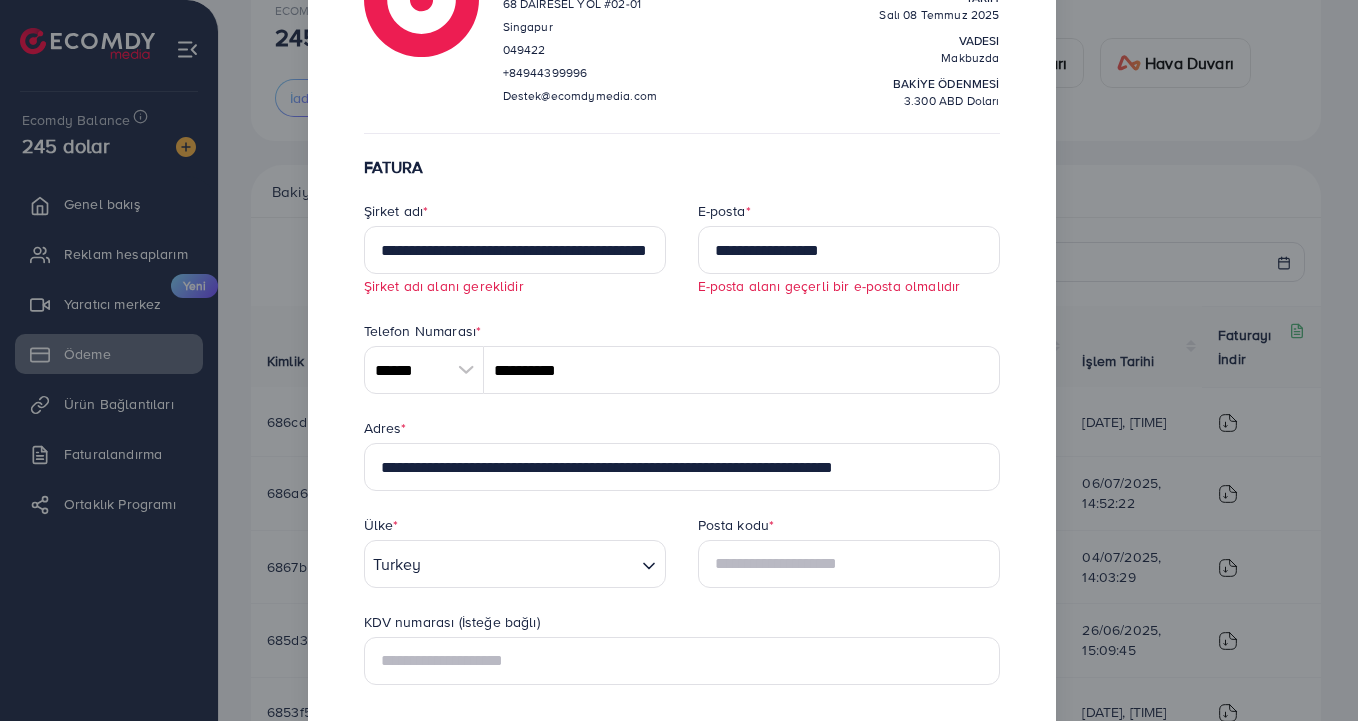 click on "**********" at bounding box center (682, 676) 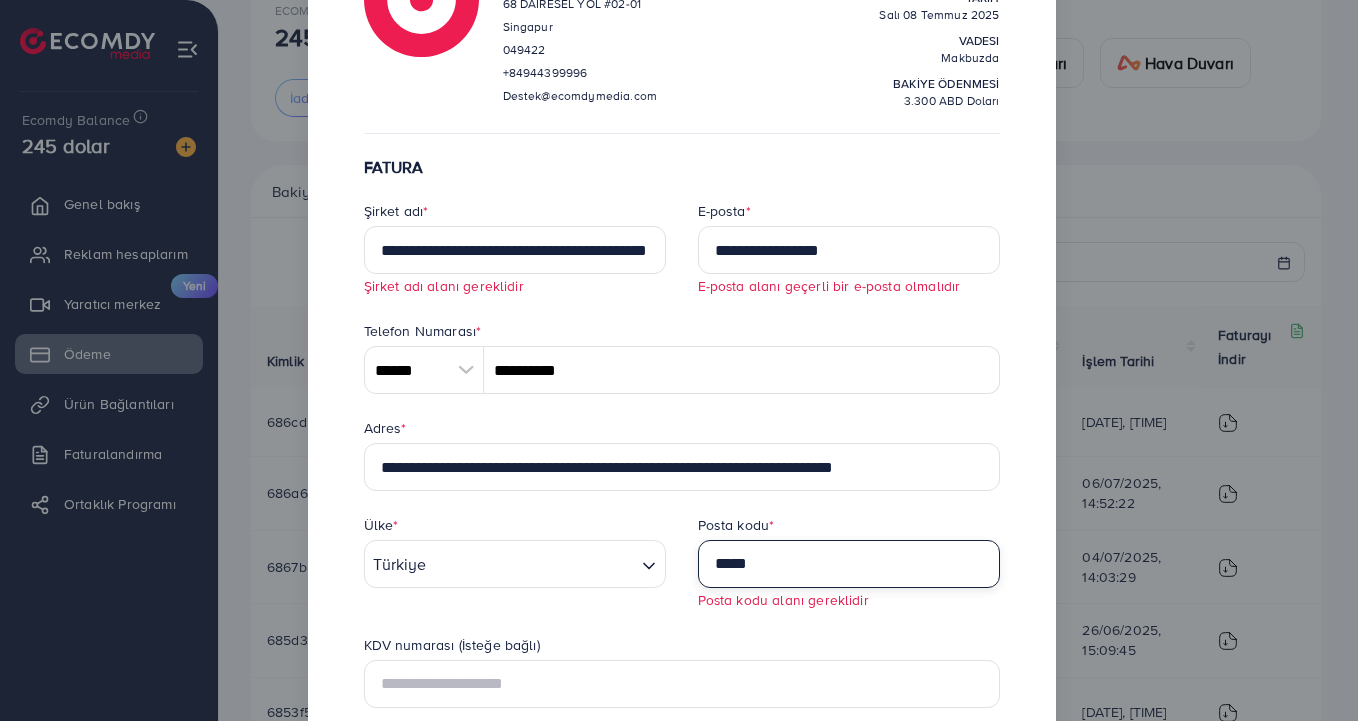 click on "*****" at bounding box center (849, 564) 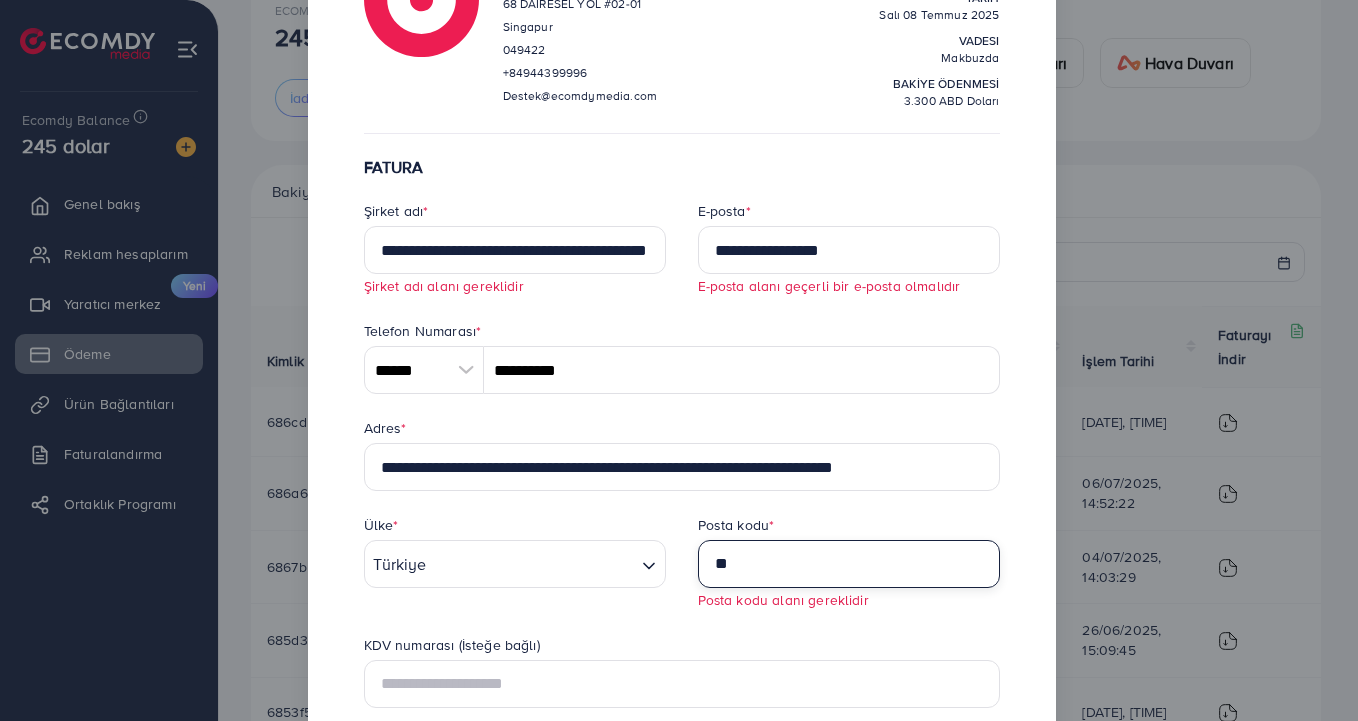 type on "*" 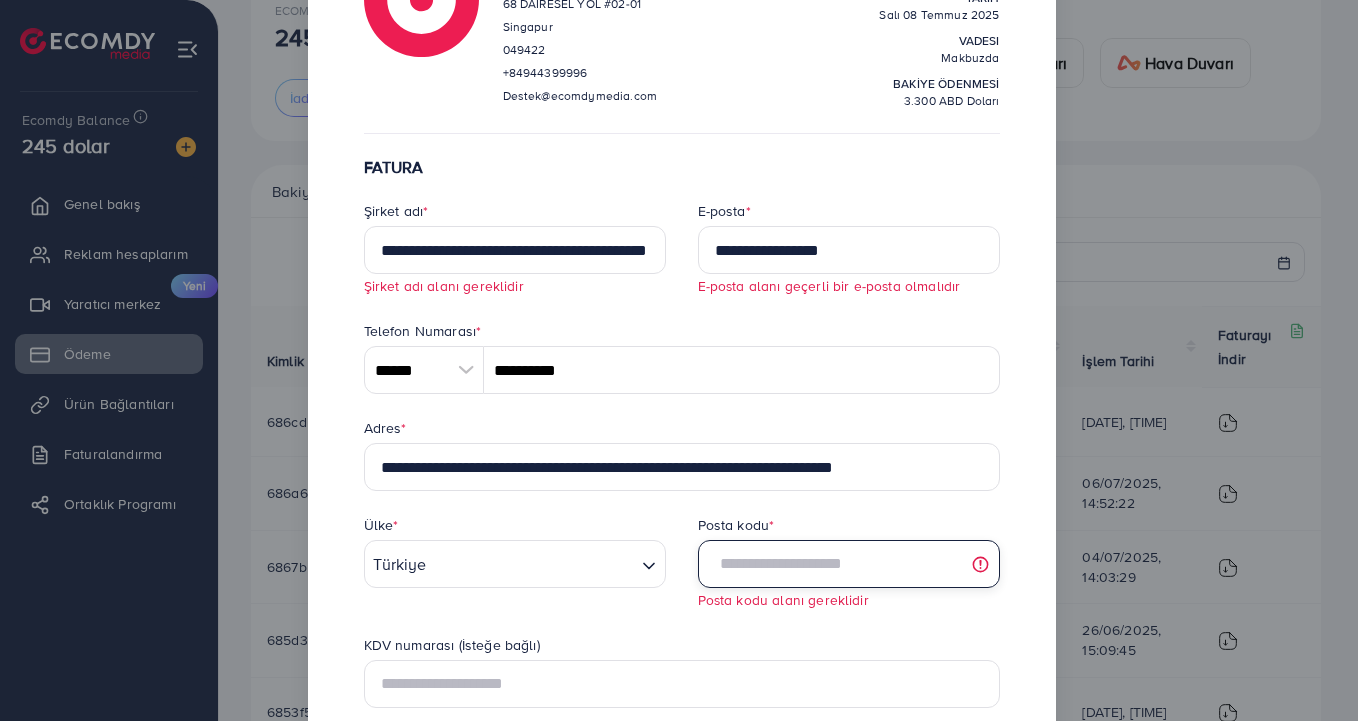 click at bounding box center (849, 564) 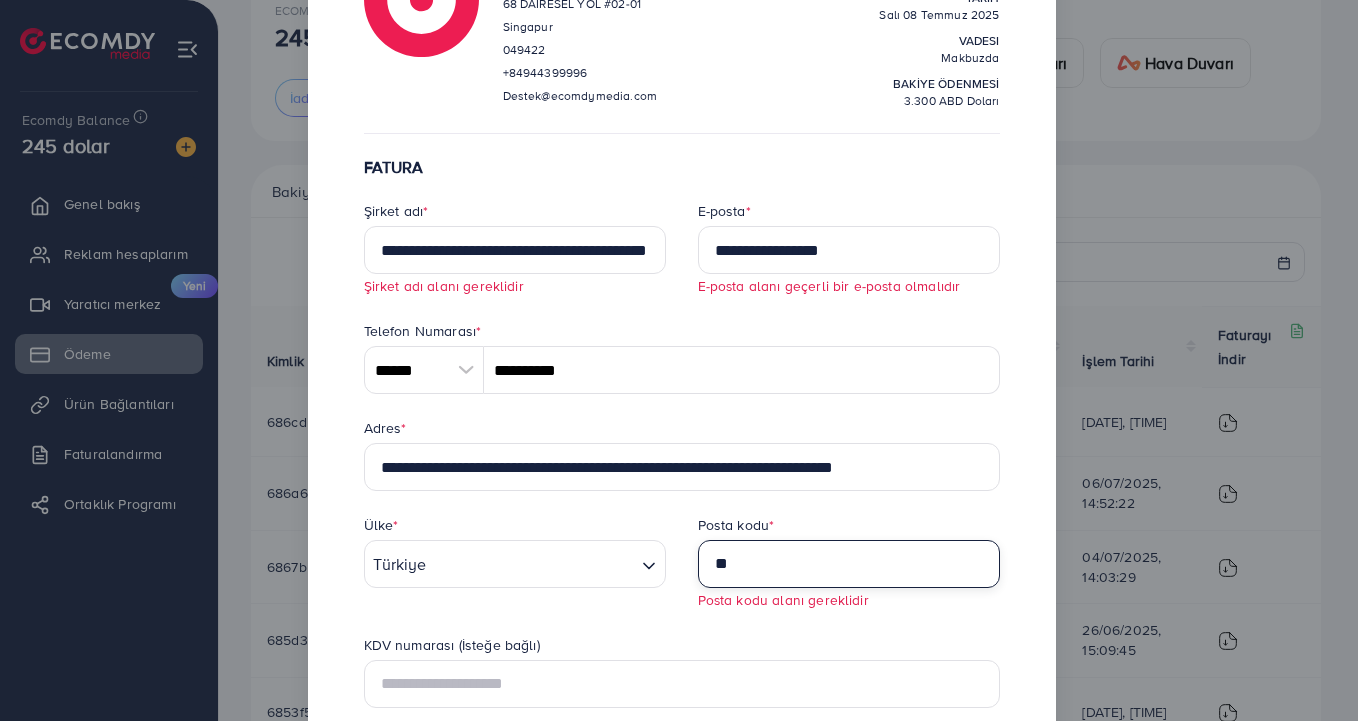 type on "*" 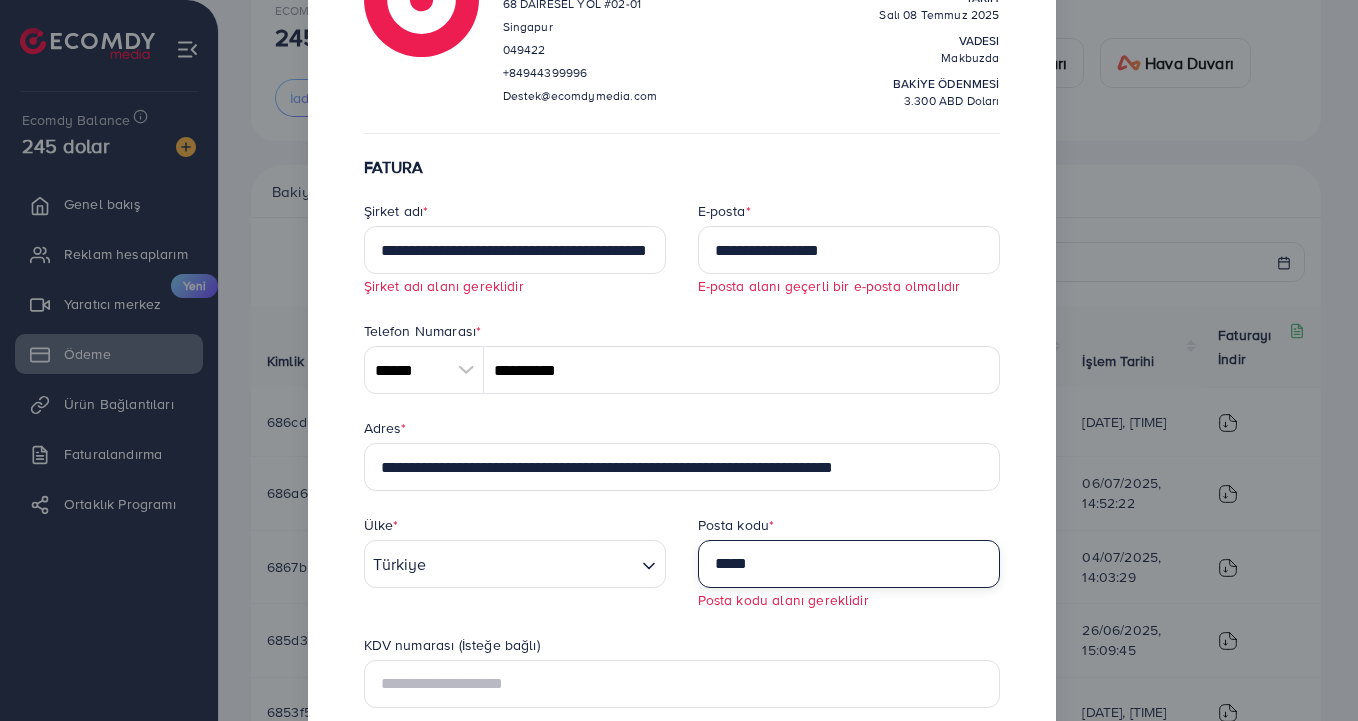 type on "*****" 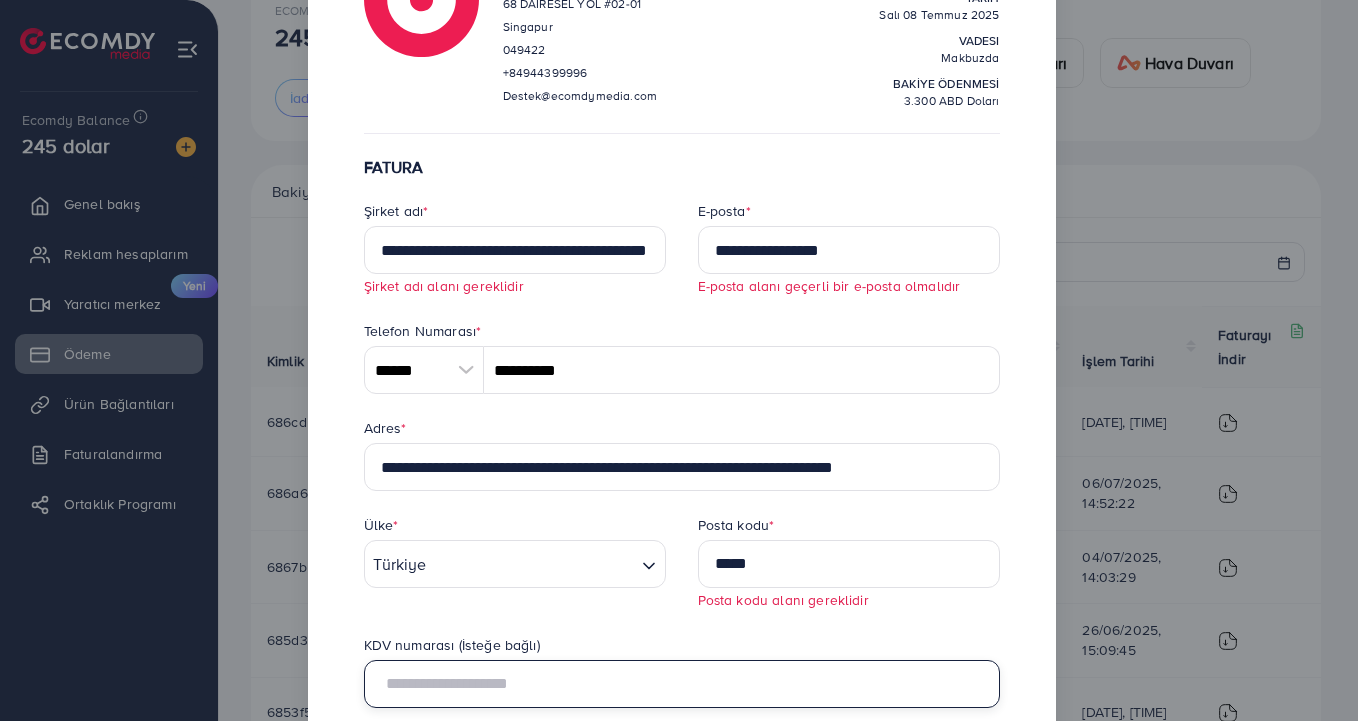 click at bounding box center [682, 684] 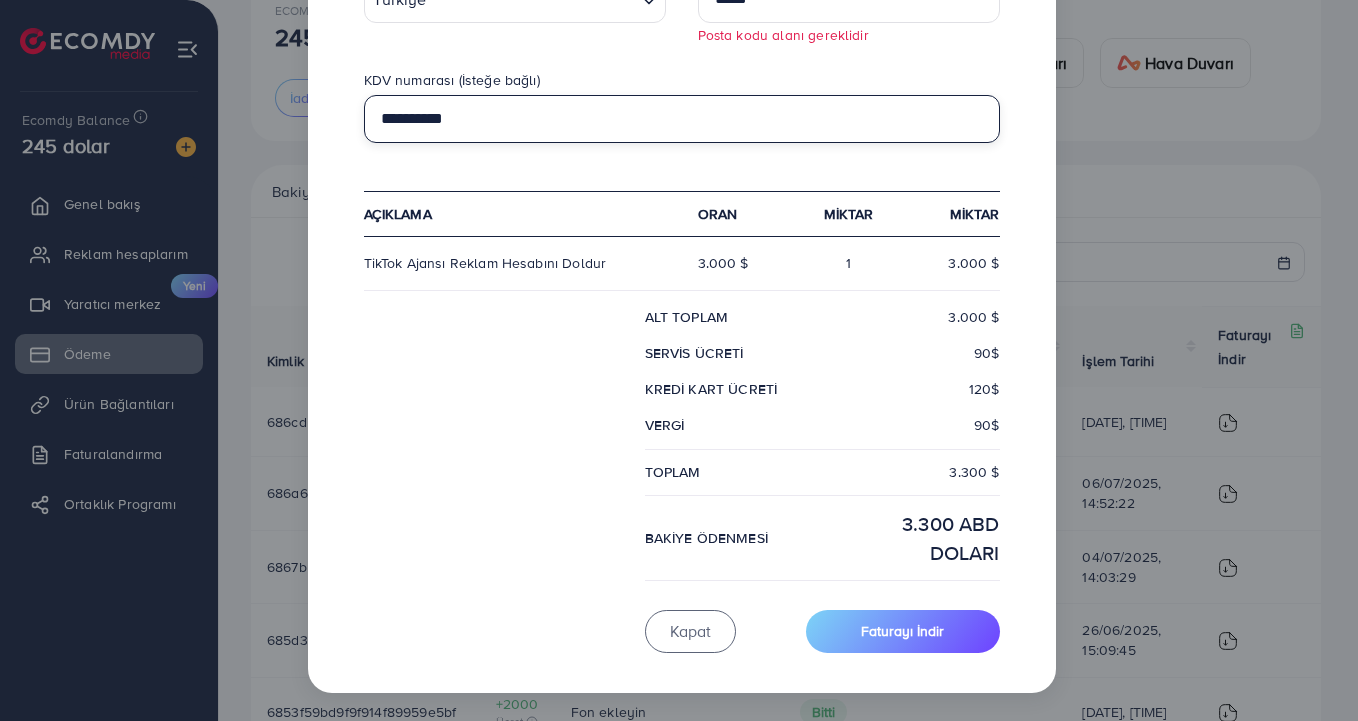 scroll, scrollTop: 724, scrollLeft: 0, axis: vertical 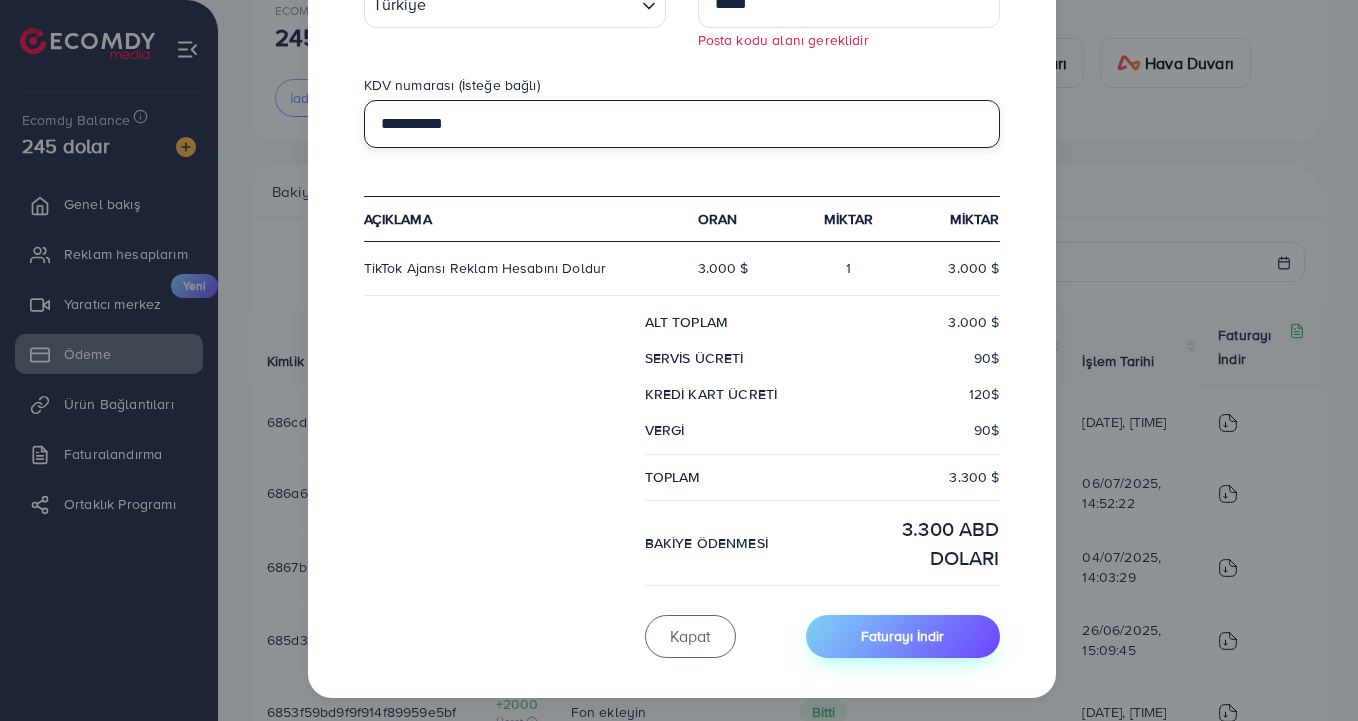 type on "**********" 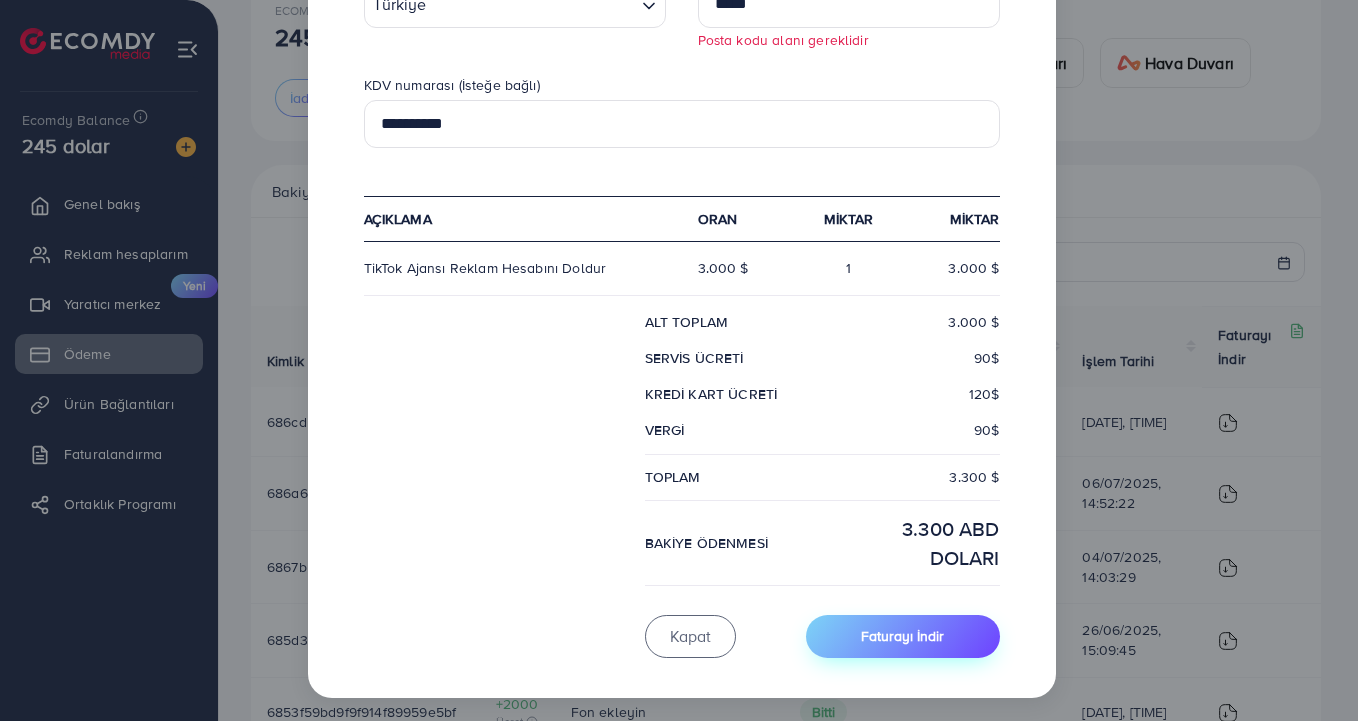 click on "Faturayı İndir" at bounding box center (902, 636) 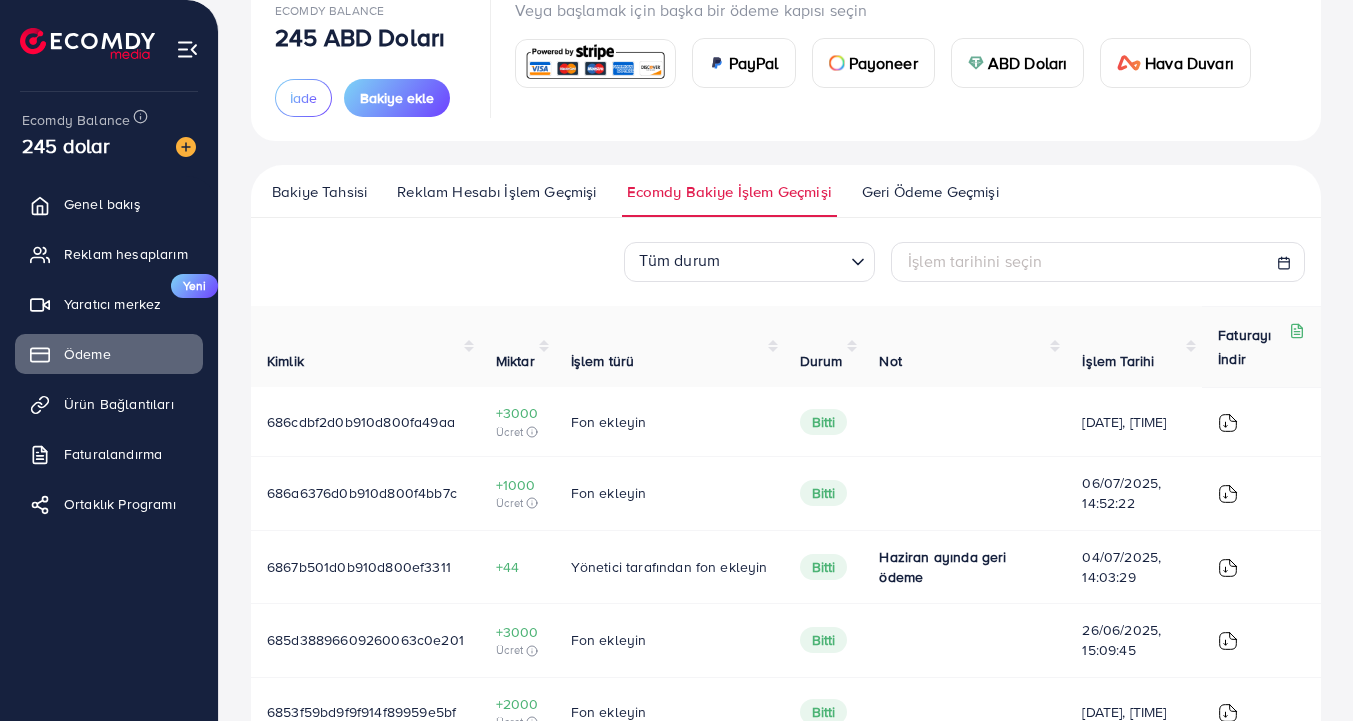 click at bounding box center [1228, 494] 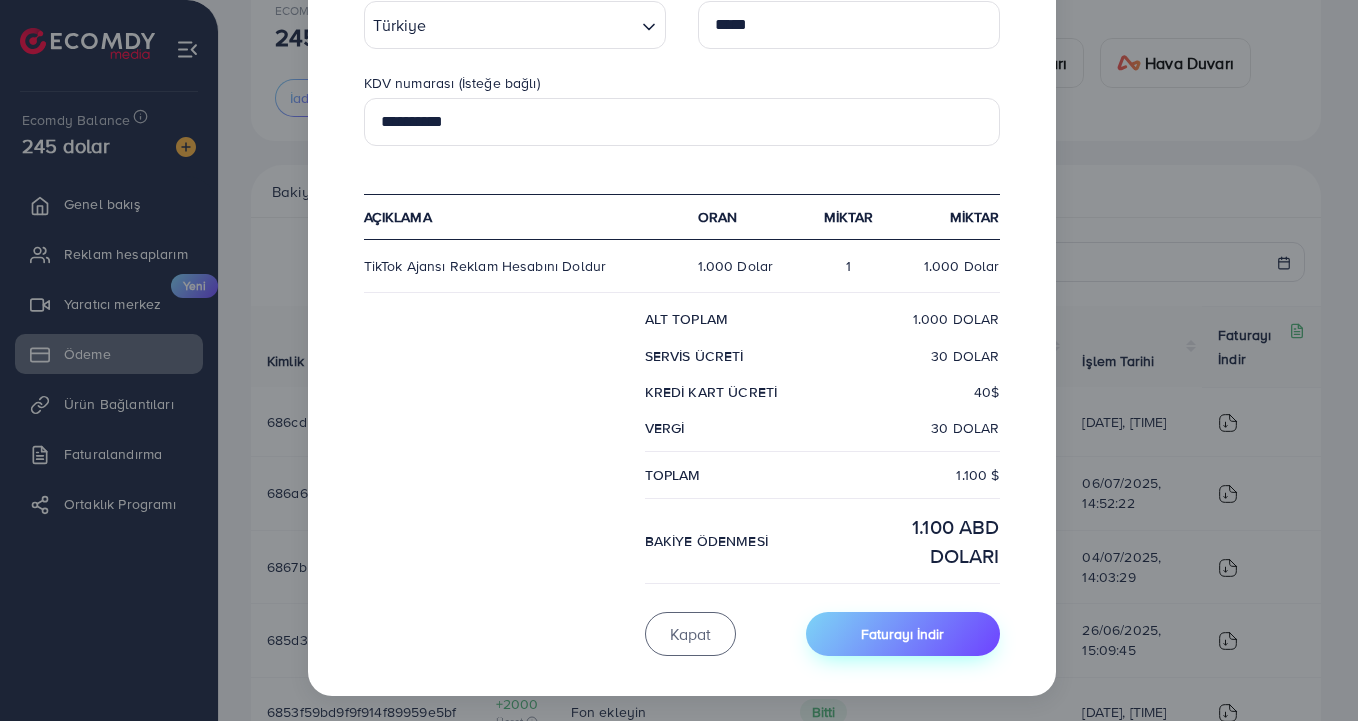 scroll, scrollTop: 678, scrollLeft: 0, axis: vertical 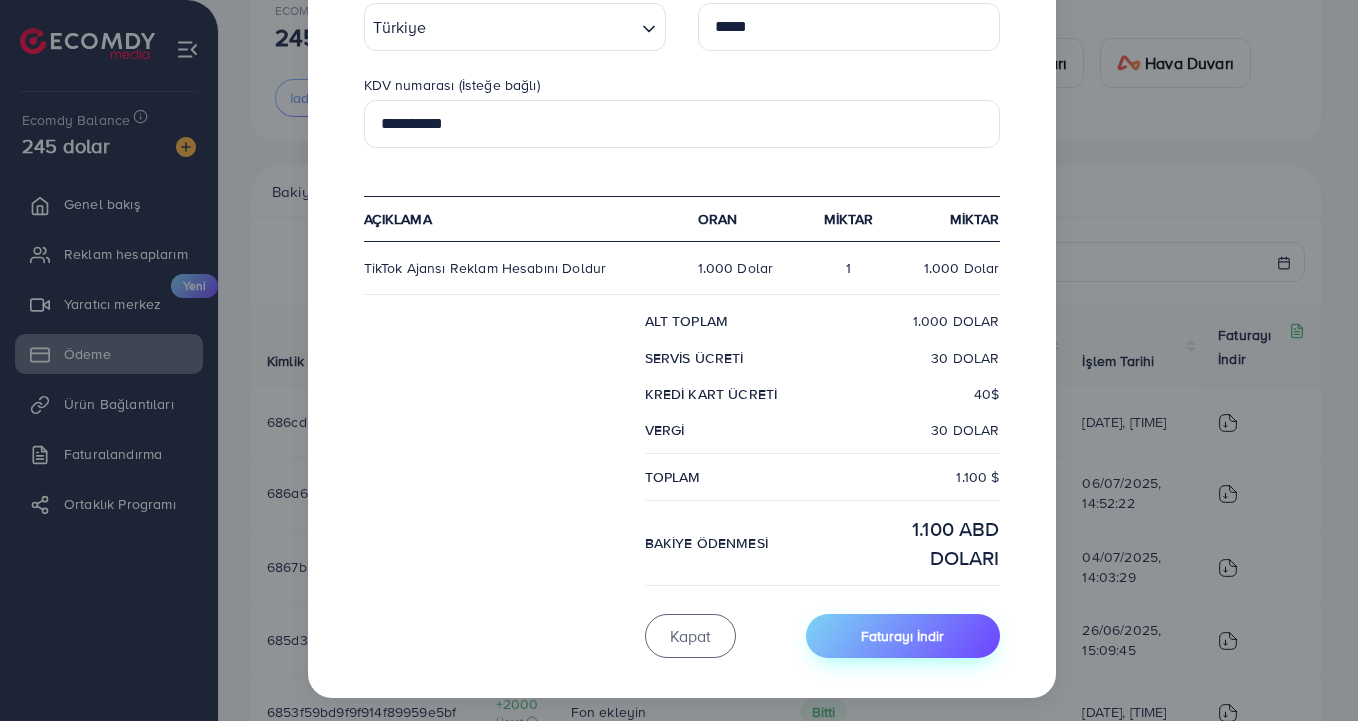 click on "Faturayı İndir" at bounding box center (902, 636) 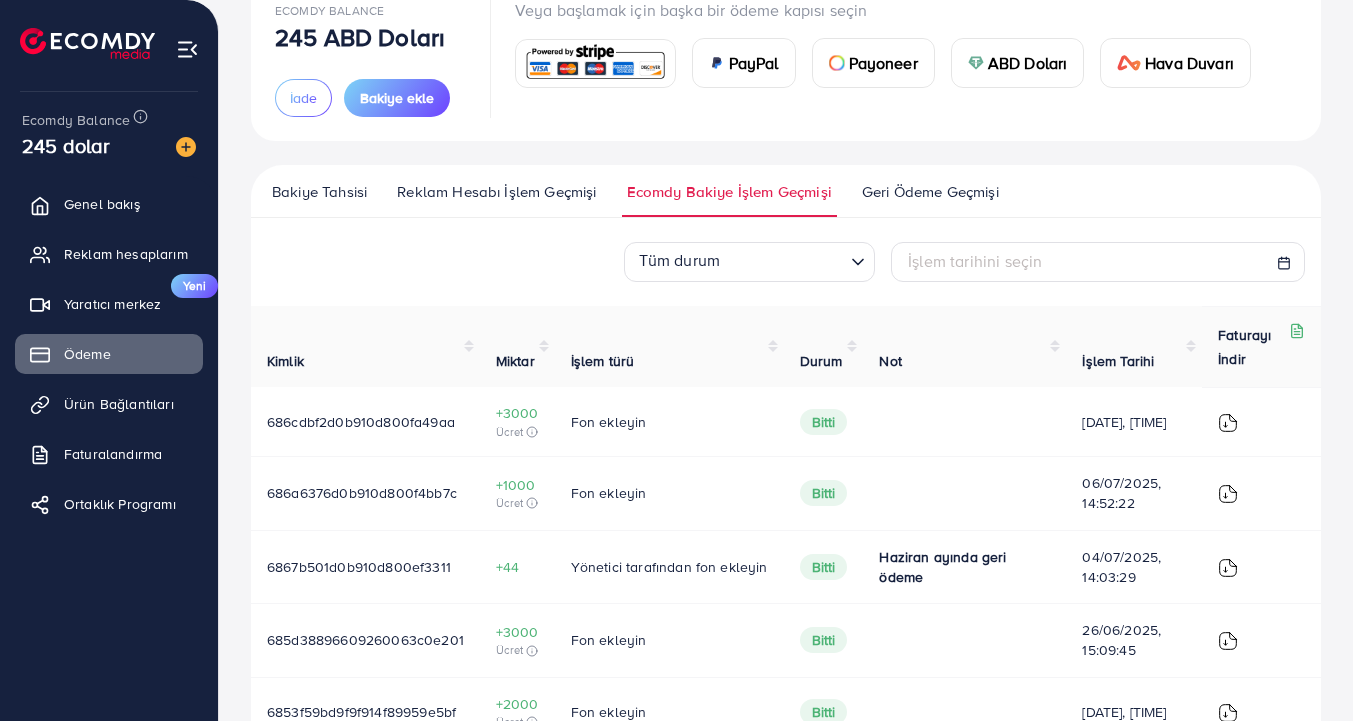 click at bounding box center (1228, 494) 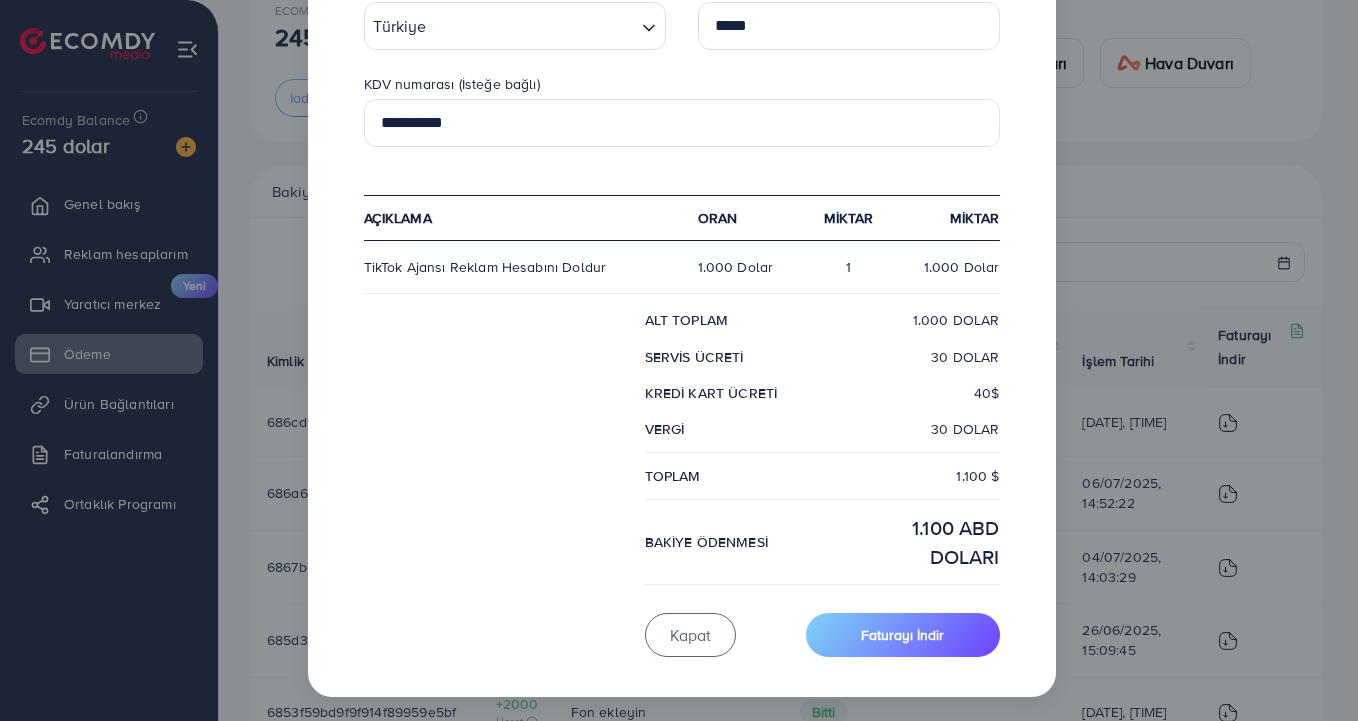 scroll, scrollTop: 678, scrollLeft: 0, axis: vertical 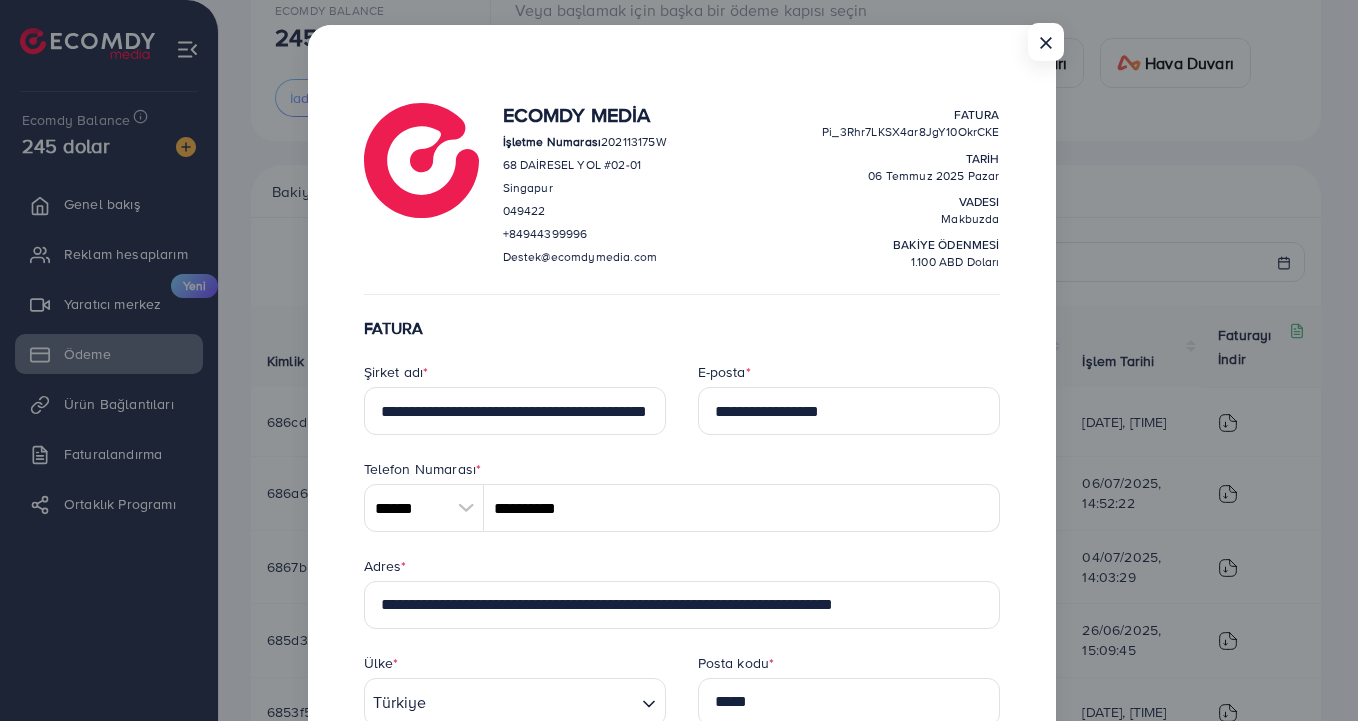 click on "**********" at bounding box center [679, 360] 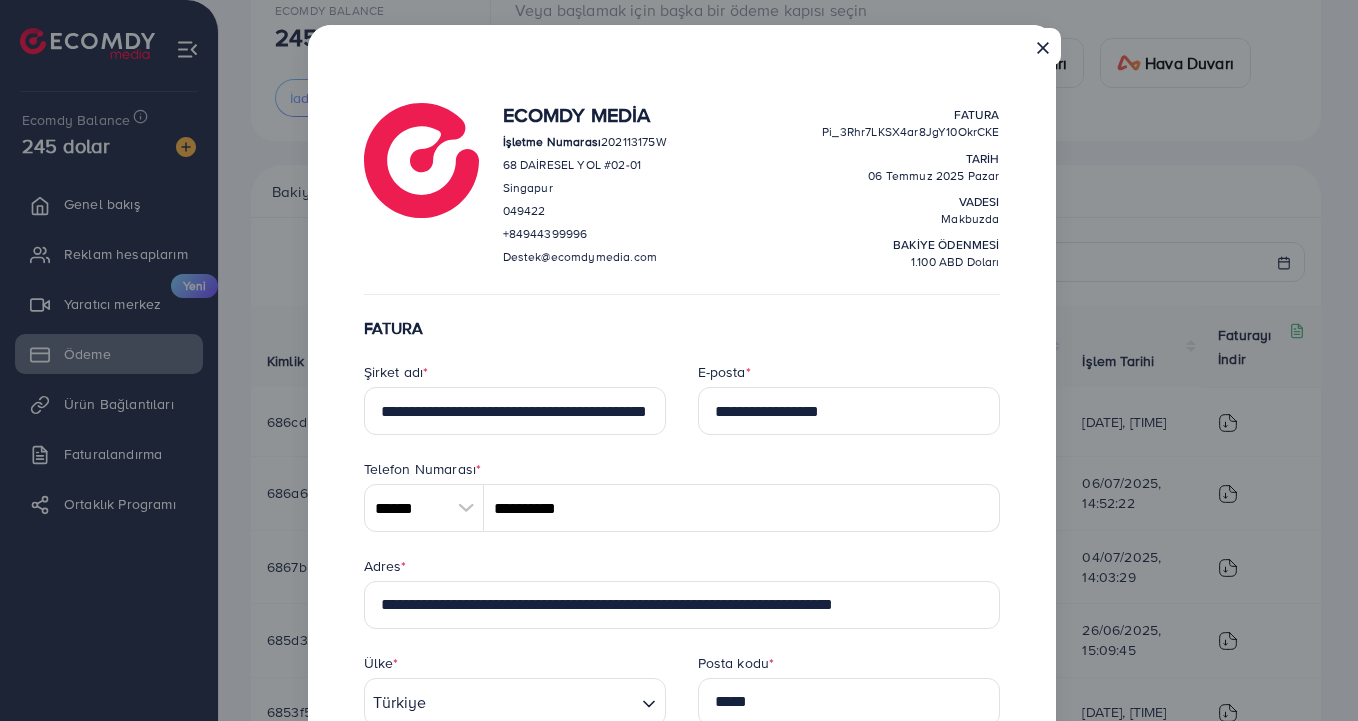 click on "×" at bounding box center (1043, 47) 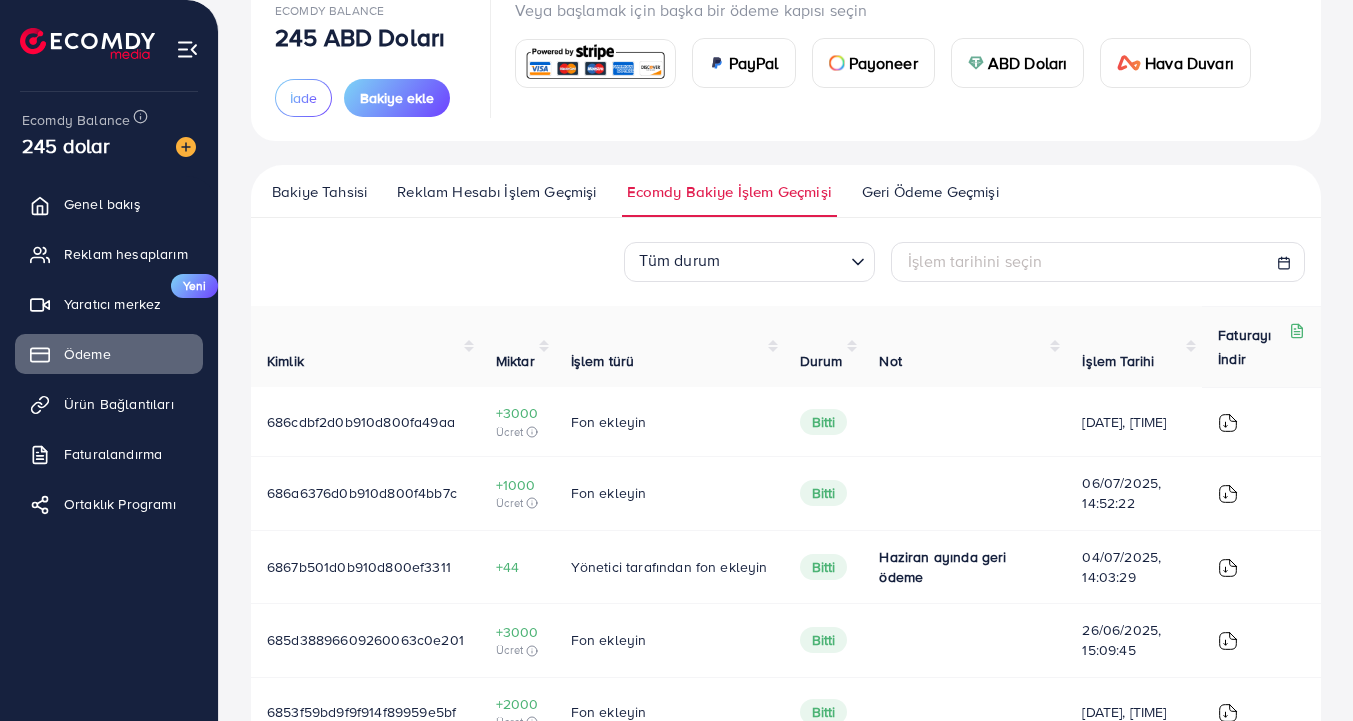 click at bounding box center (1228, 423) 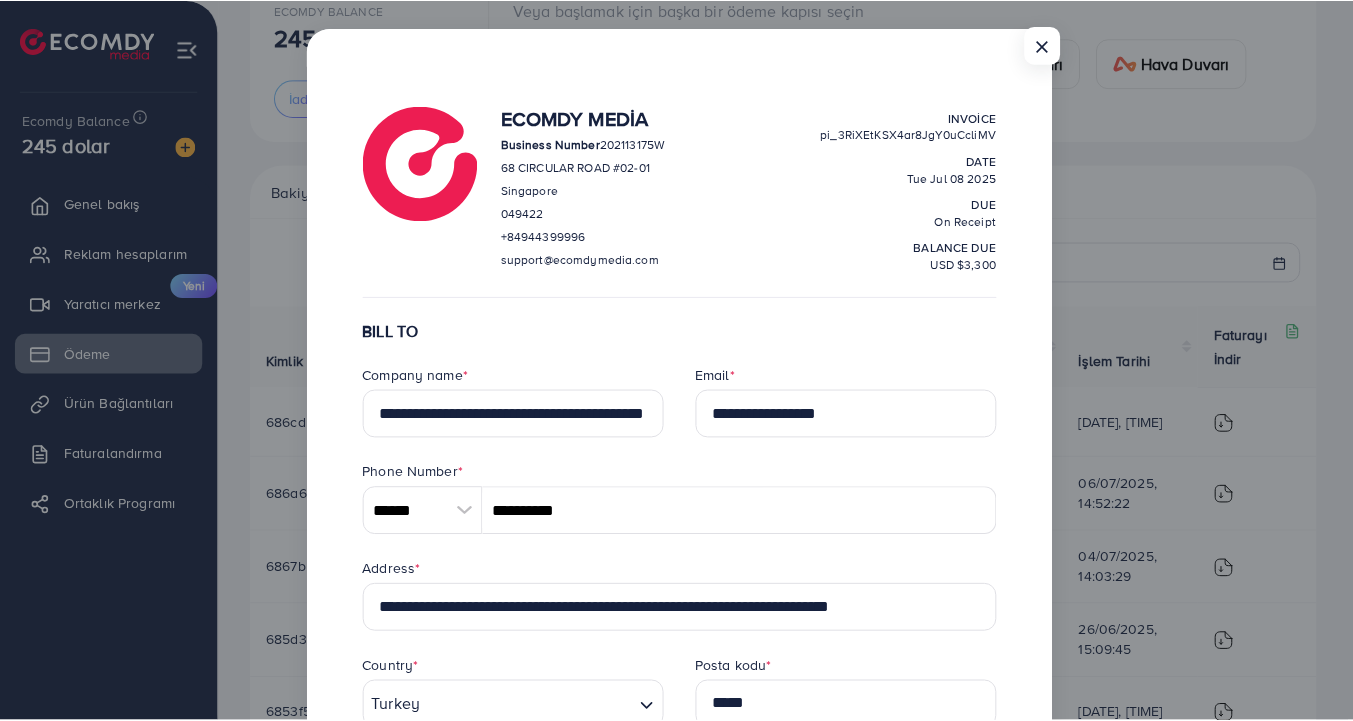 scroll, scrollTop: 15, scrollLeft: 0, axis: vertical 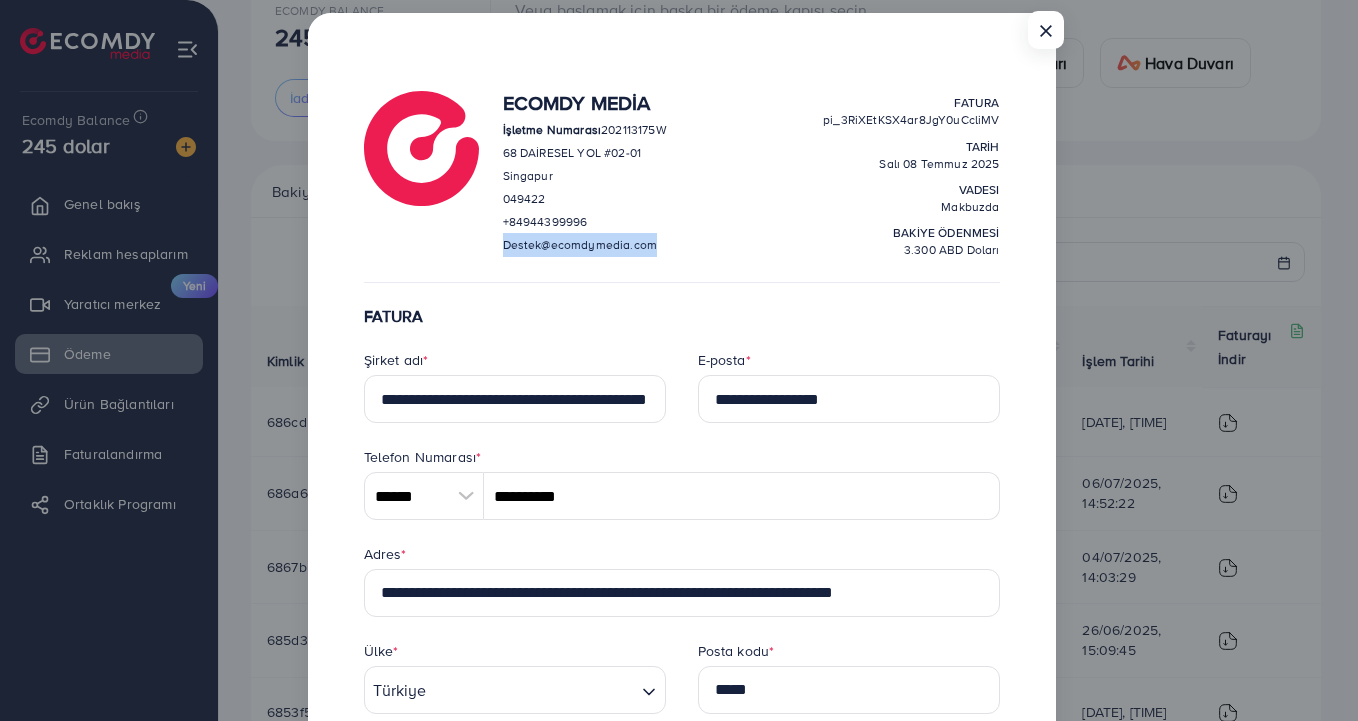drag, startPoint x: 649, startPoint y: 246, endPoint x: 503, endPoint y: 247, distance: 146.00342 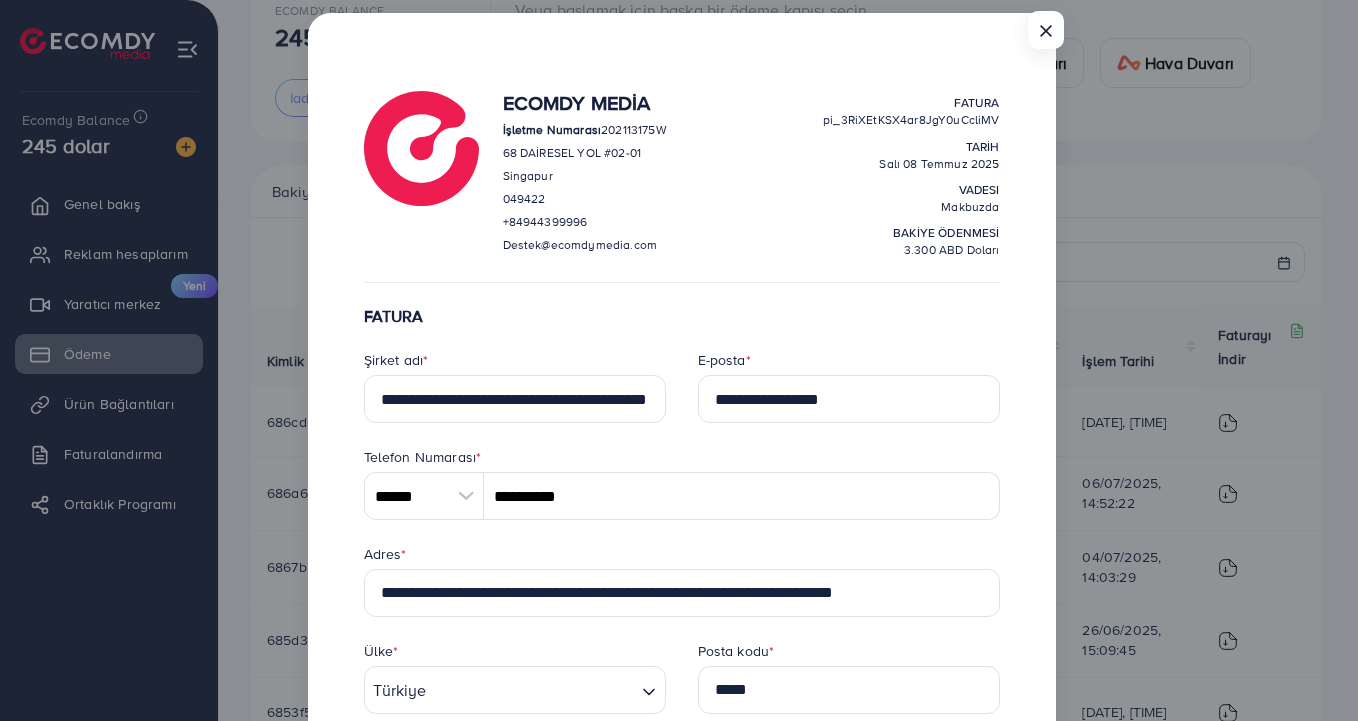 click on "**********" at bounding box center [679, 360] 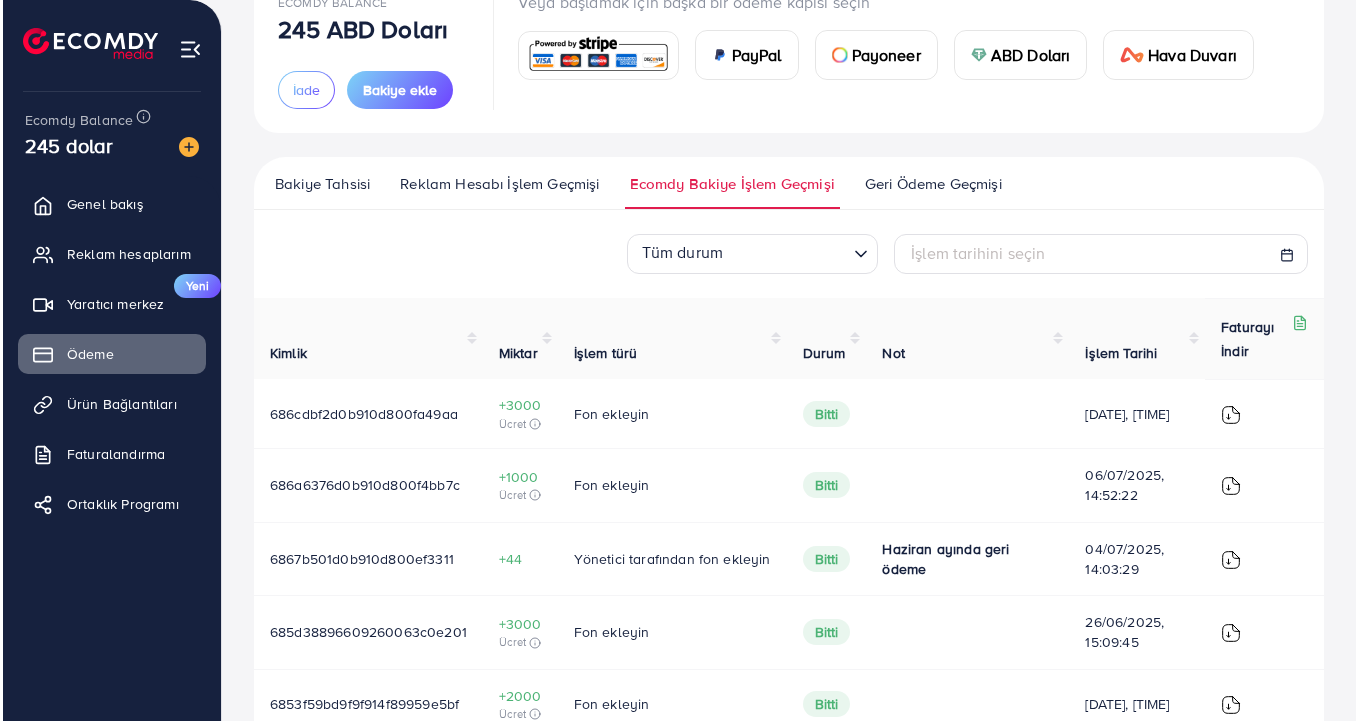 scroll, scrollTop: 169, scrollLeft: 0, axis: vertical 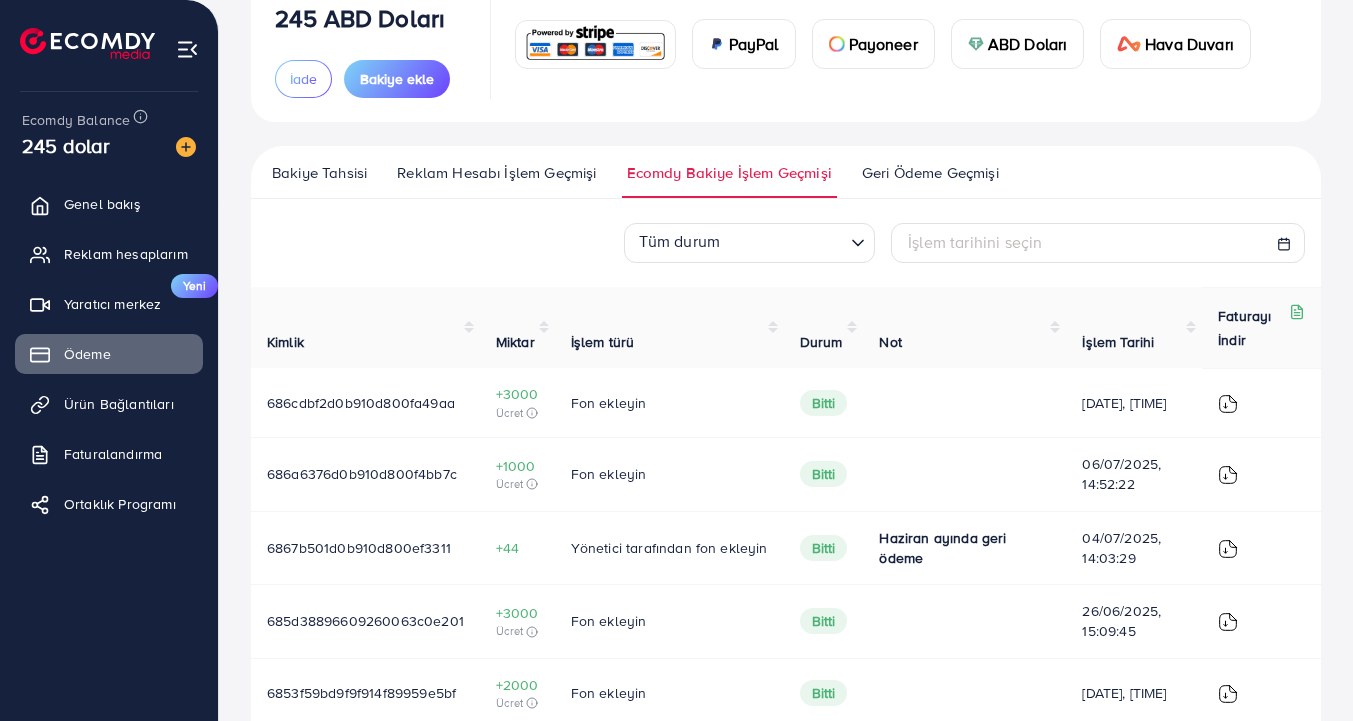 click at bounding box center (1228, 404) 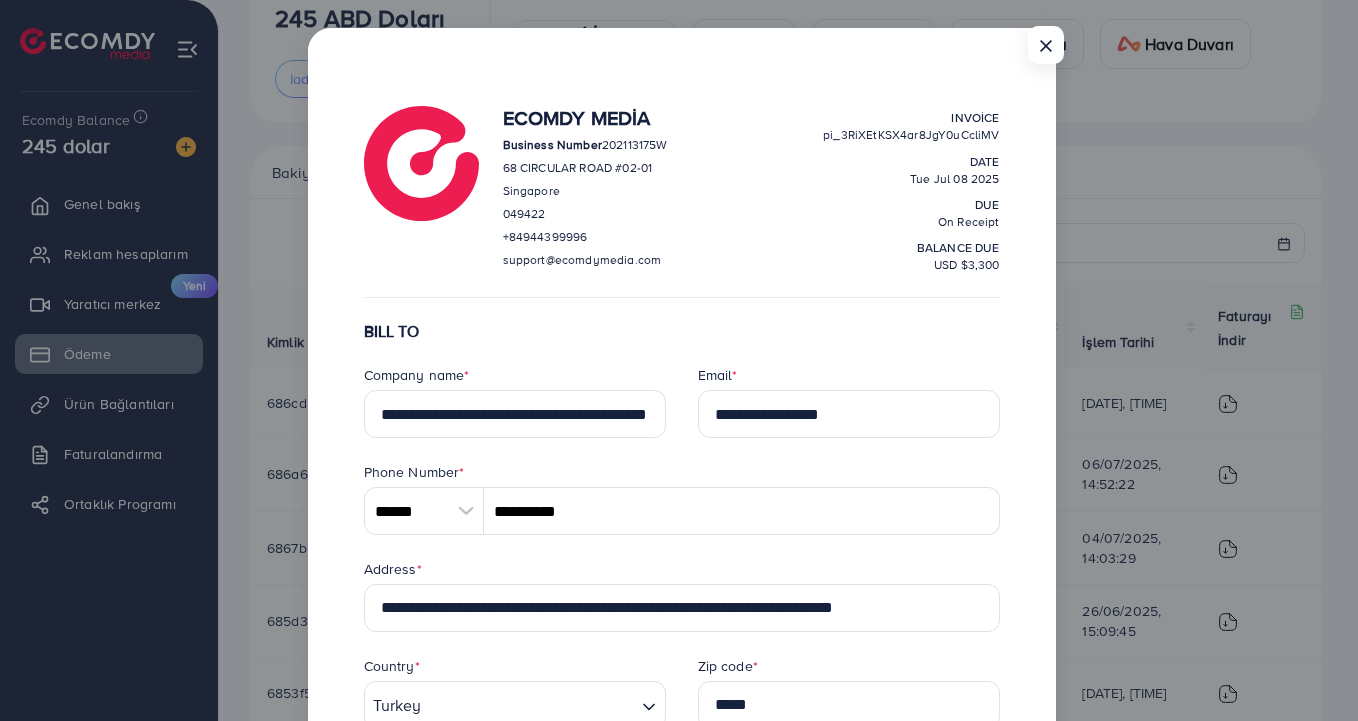 scroll, scrollTop: 14, scrollLeft: 0, axis: vertical 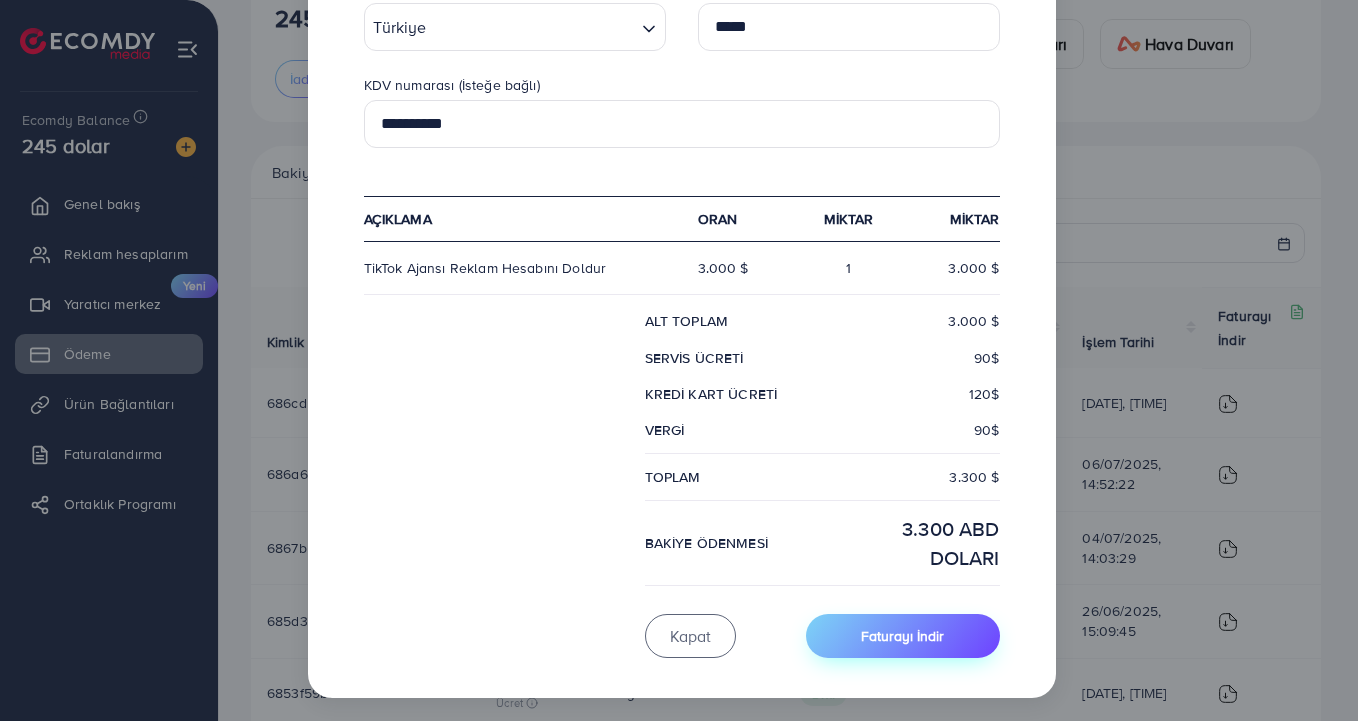 click on "Faturayı İndir" at bounding box center [903, 635] 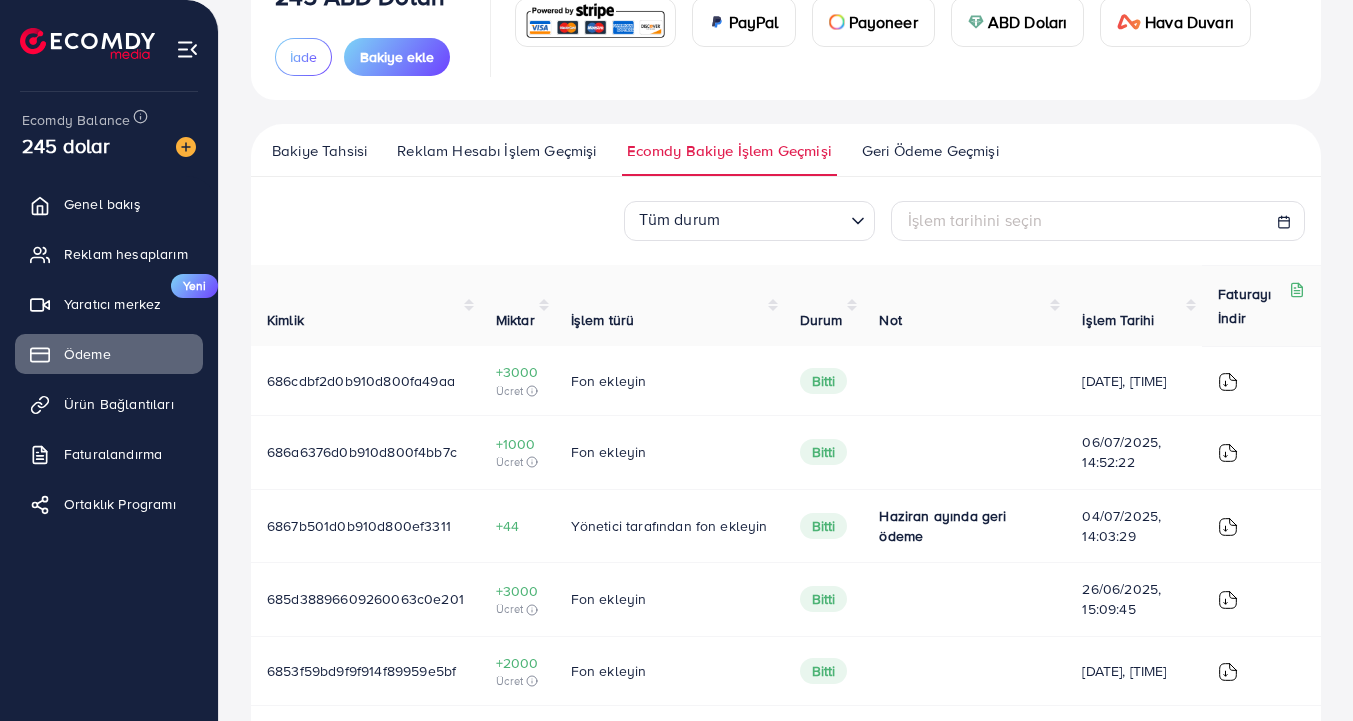 scroll, scrollTop: 197, scrollLeft: 0, axis: vertical 